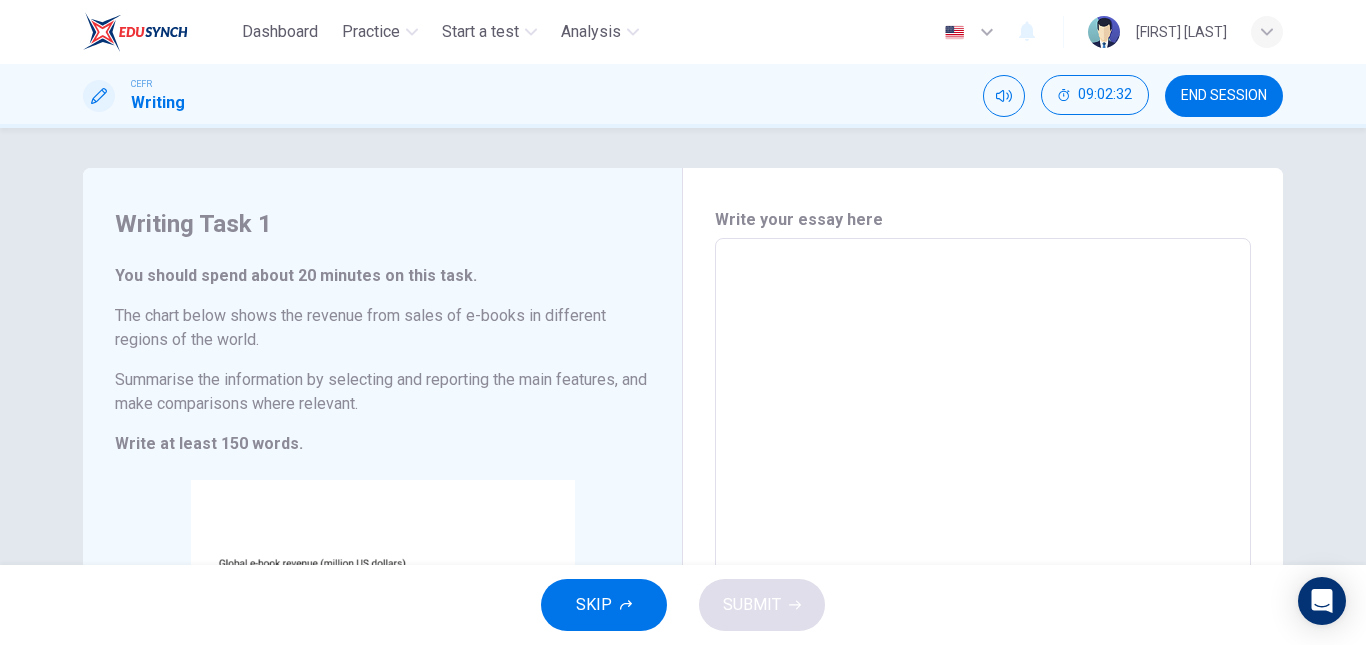 scroll, scrollTop: 0, scrollLeft: 0, axis: both 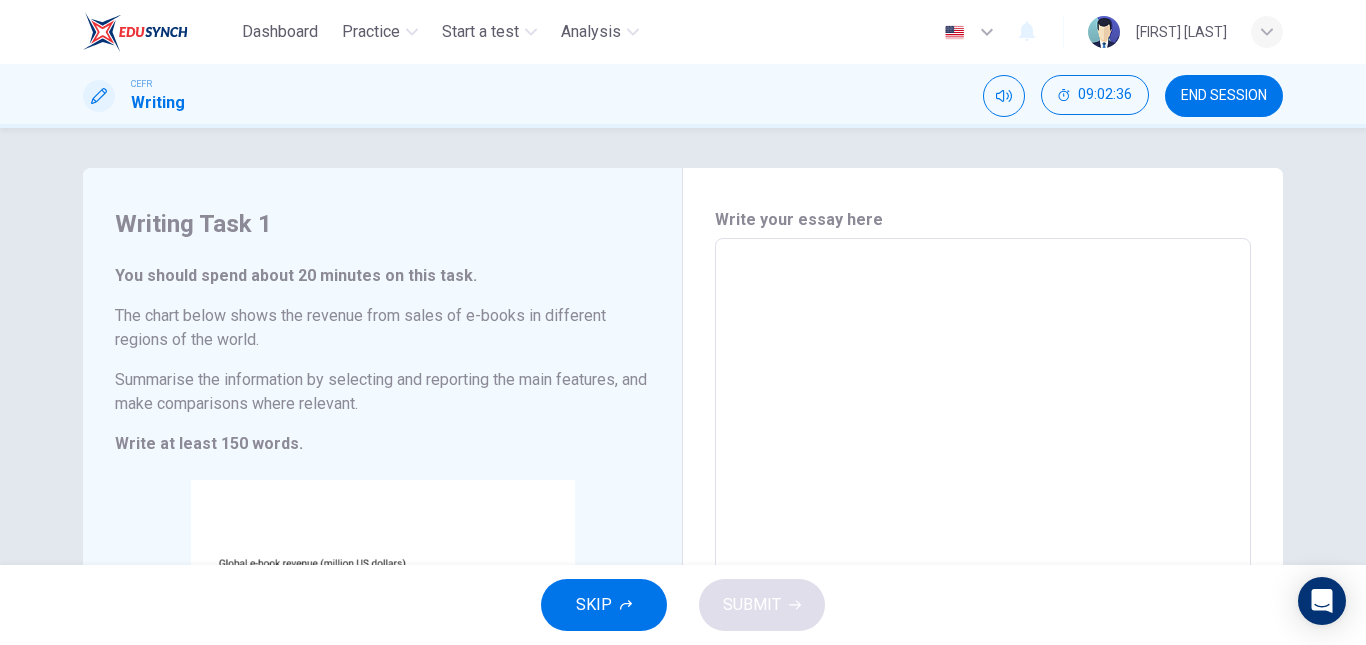 click at bounding box center (983, 534) 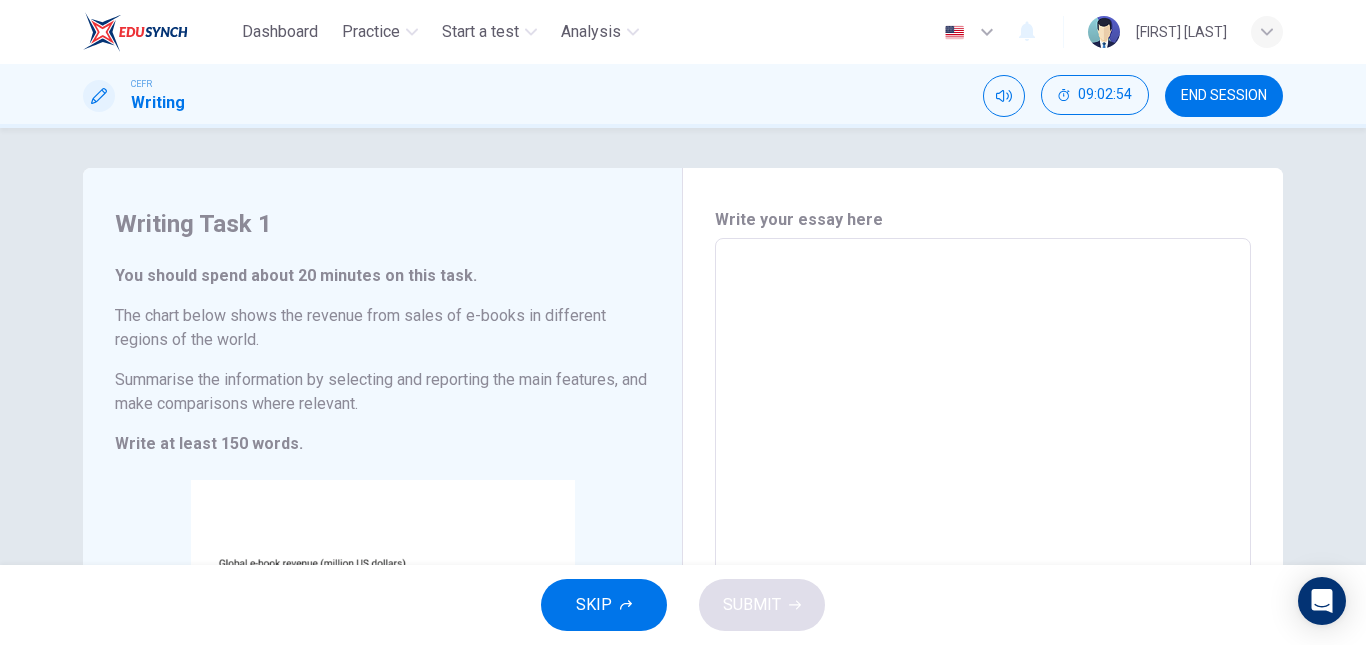 click on "Write your essay here" at bounding box center (983, 220) 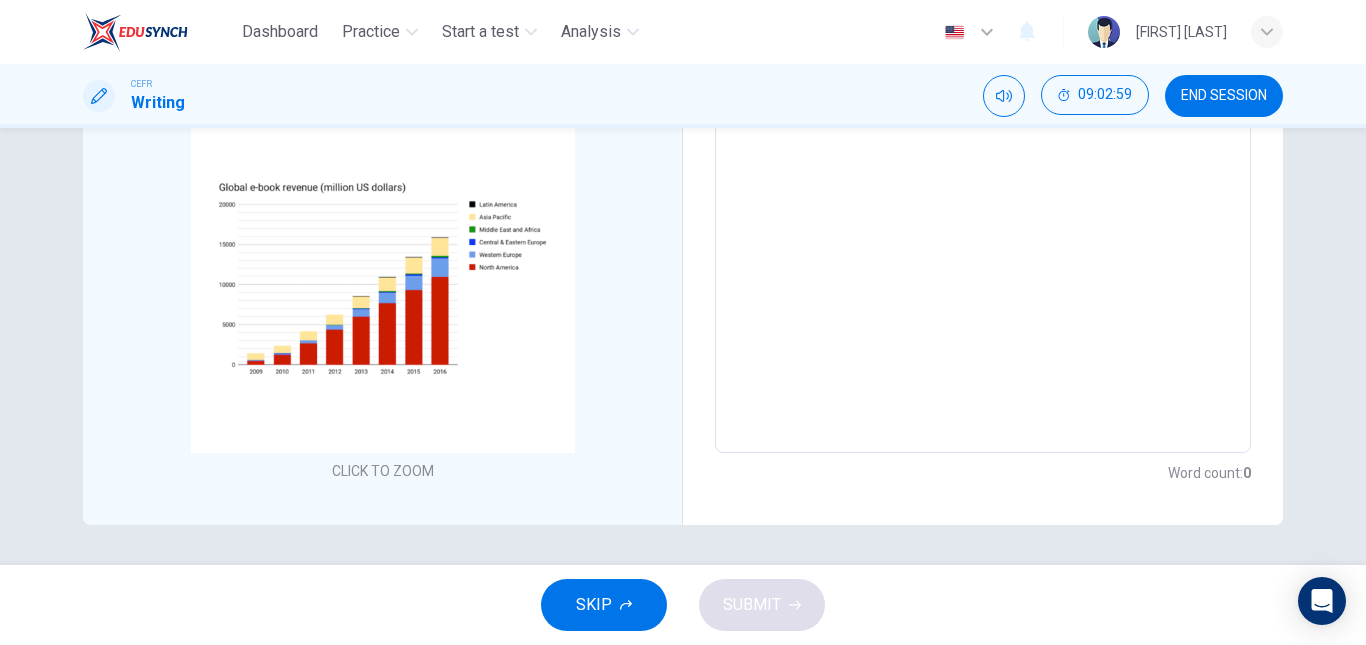 scroll, scrollTop: 0, scrollLeft: 0, axis: both 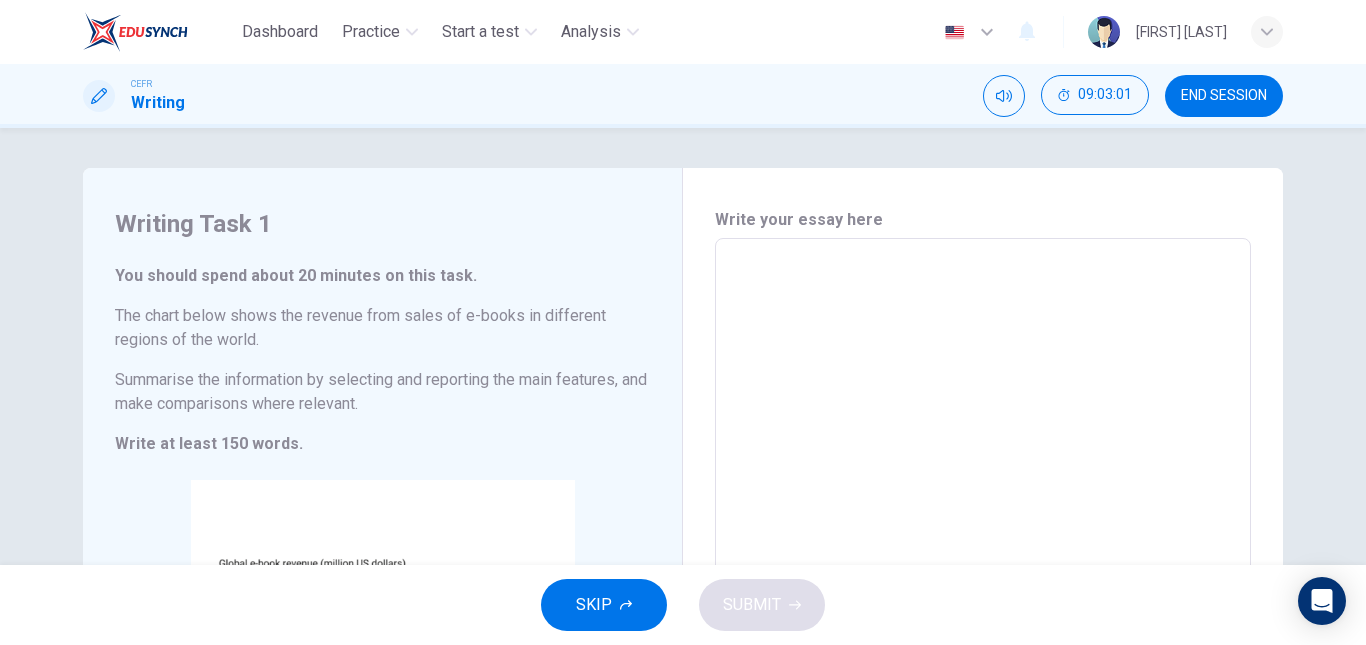 click on "END SESSION" at bounding box center (1224, 96) 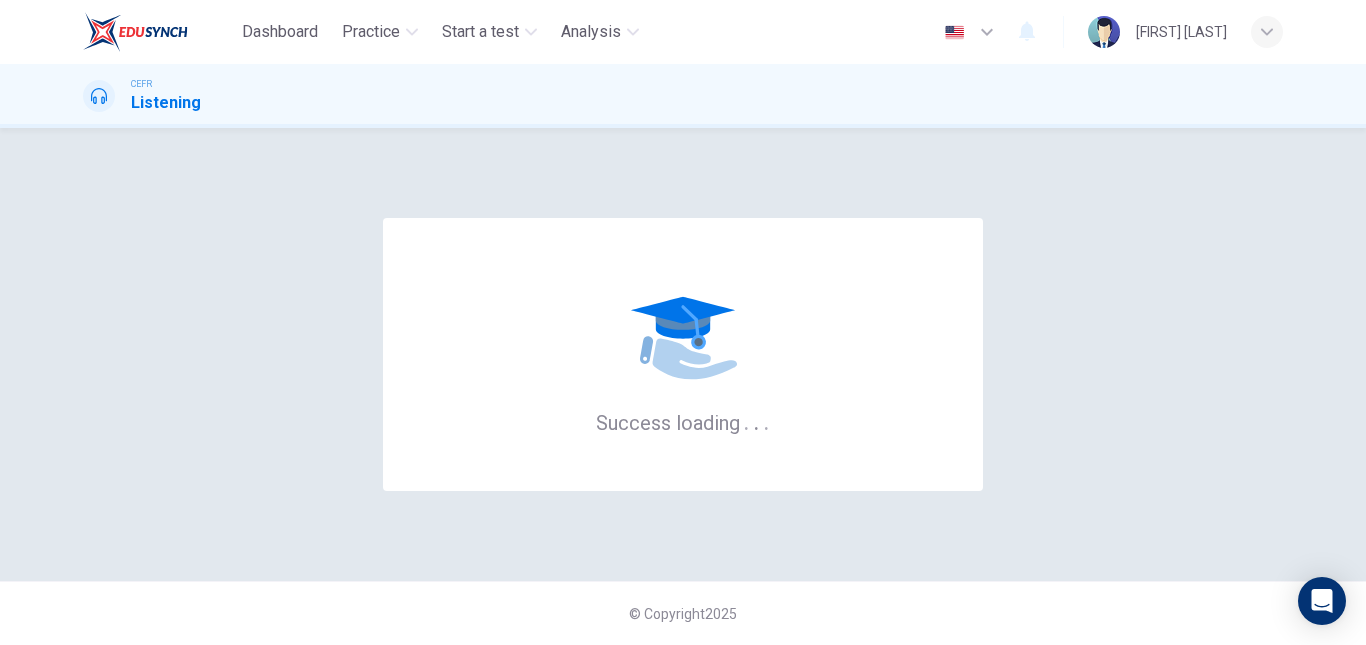 scroll, scrollTop: 0, scrollLeft: 0, axis: both 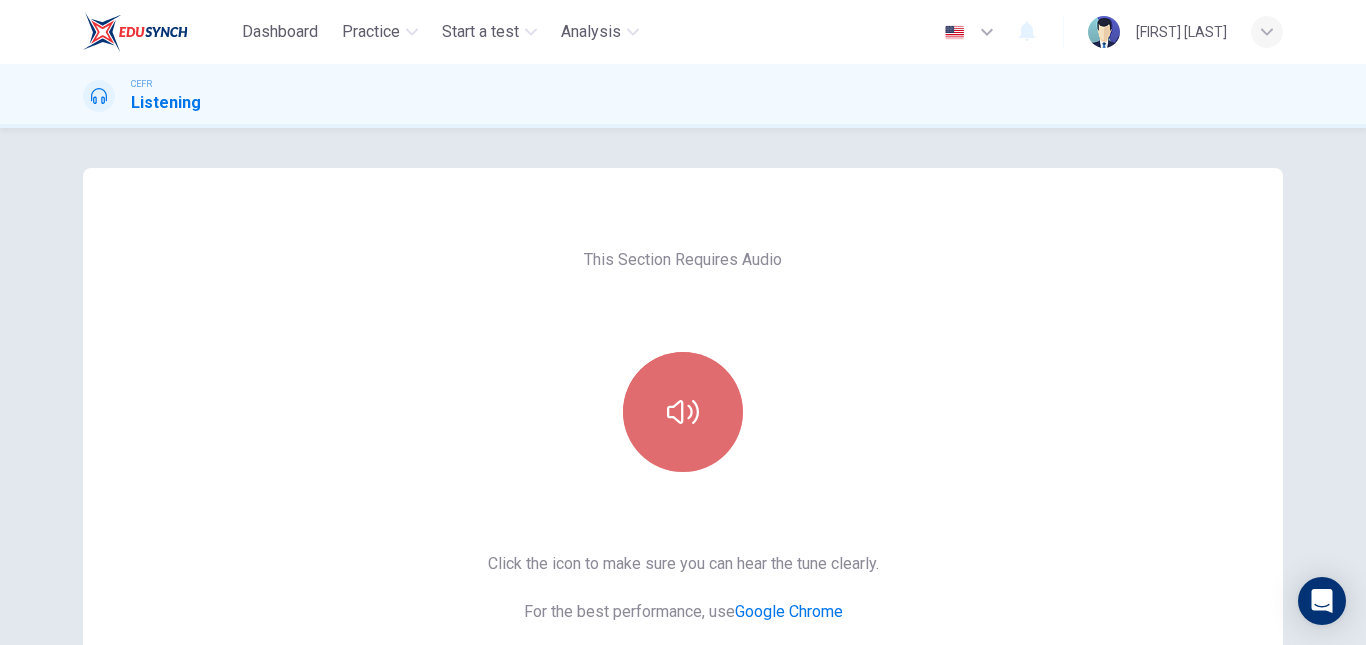 click at bounding box center (683, 412) 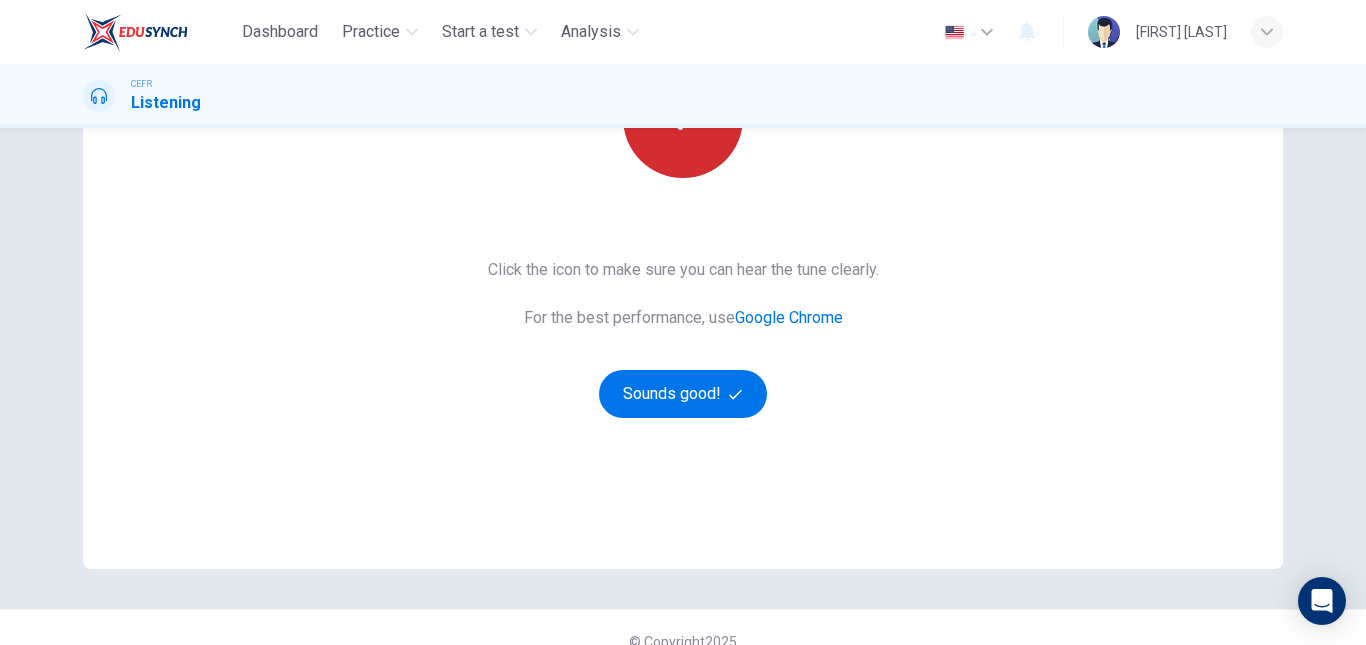 scroll, scrollTop: 293, scrollLeft: 0, axis: vertical 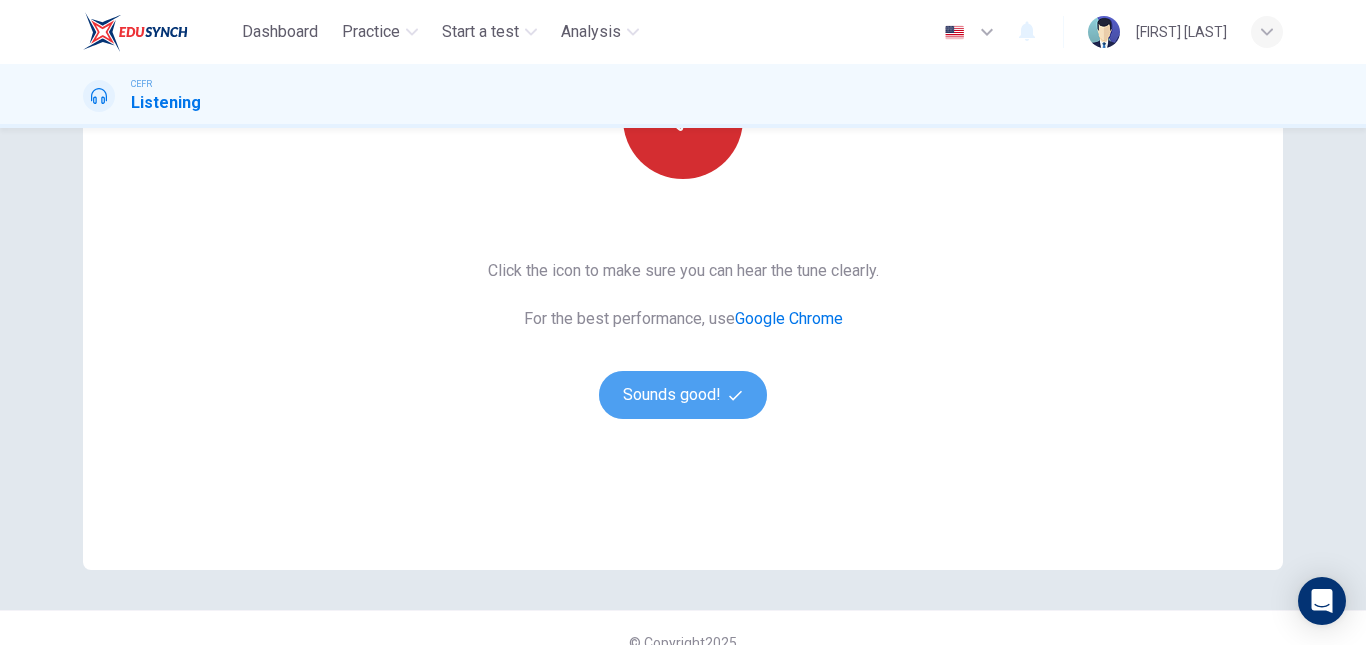 click on "Sounds good!" at bounding box center [683, 395] 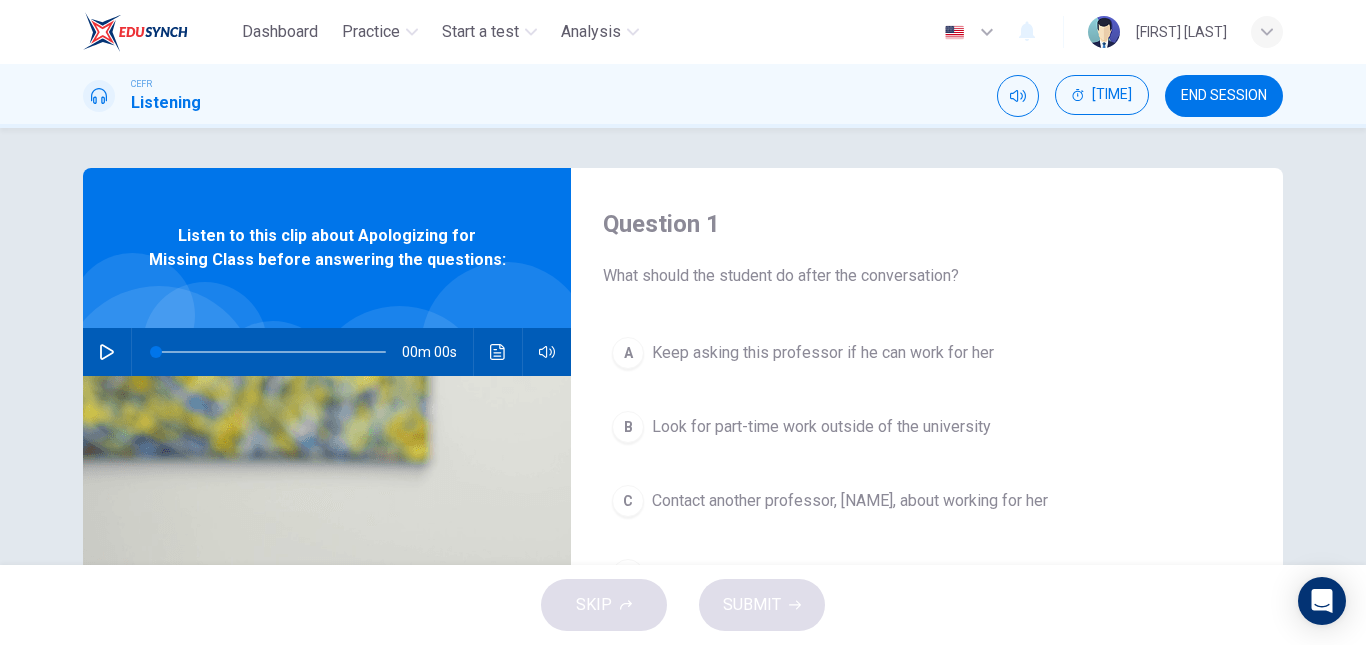 scroll, scrollTop: 0, scrollLeft: 0, axis: both 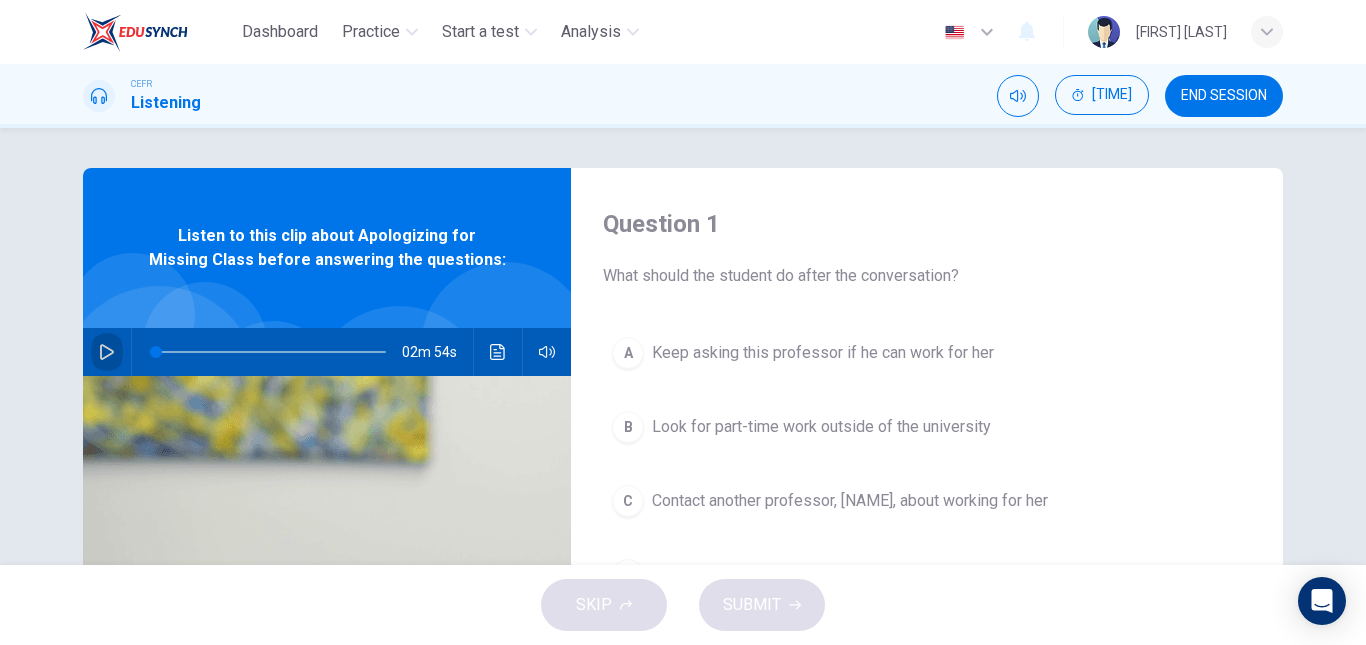 click at bounding box center [107, 352] 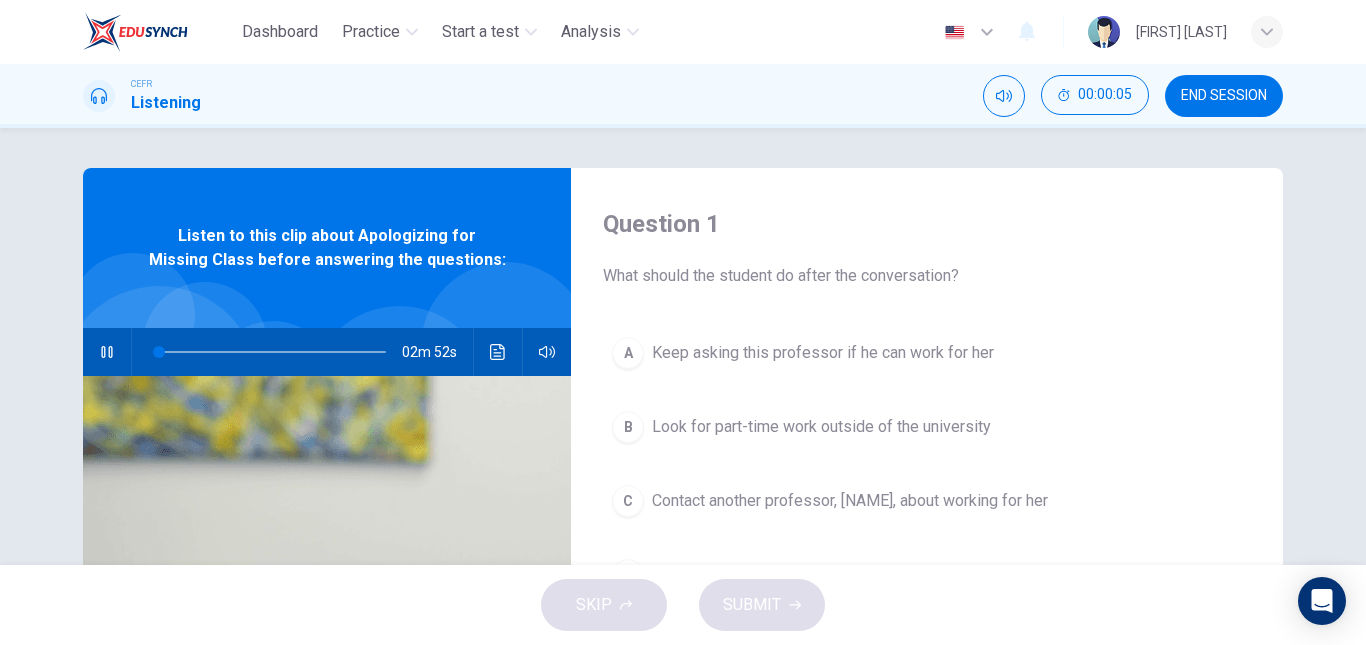 type 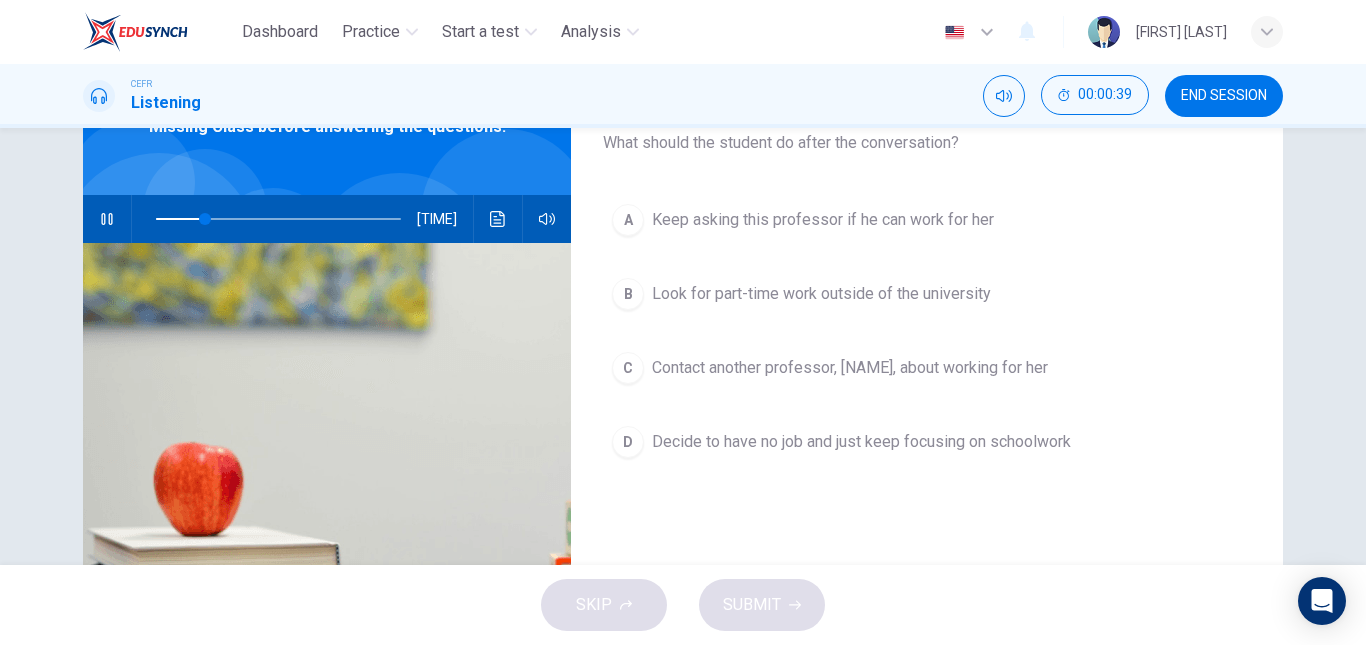 scroll, scrollTop: 132, scrollLeft: 0, axis: vertical 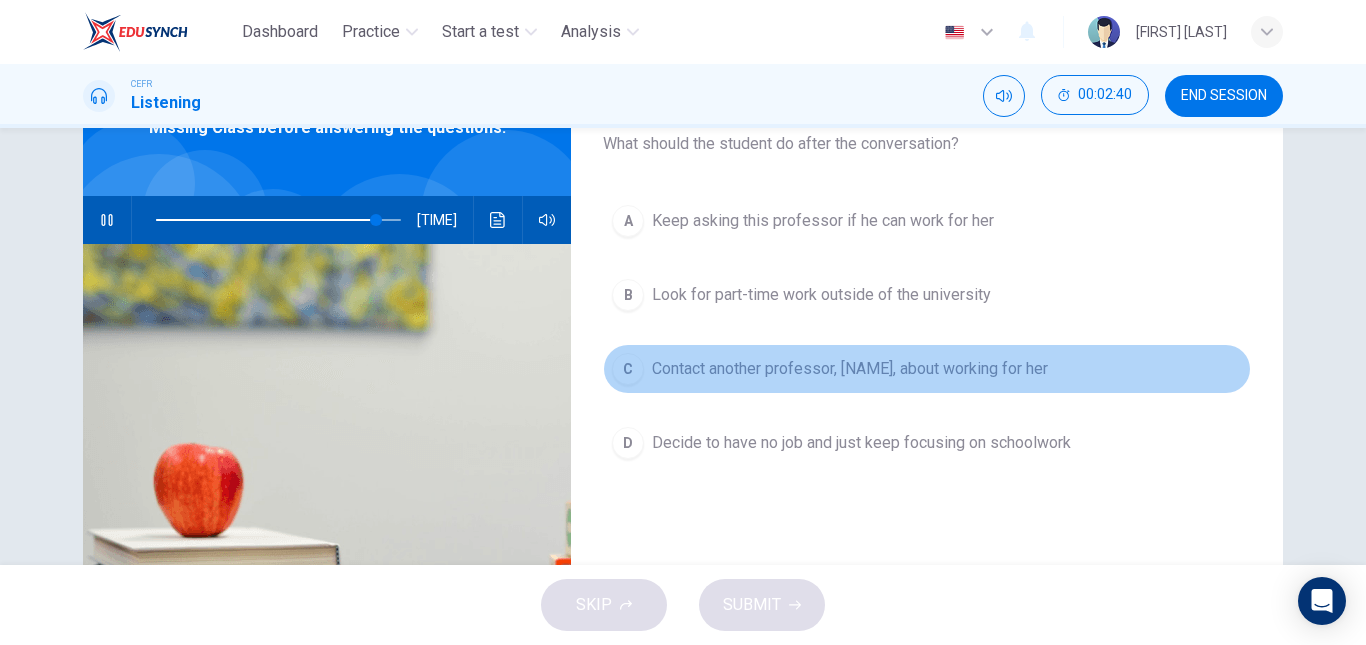 click on "Contact another professor, [NAME], about working for her" at bounding box center (823, 221) 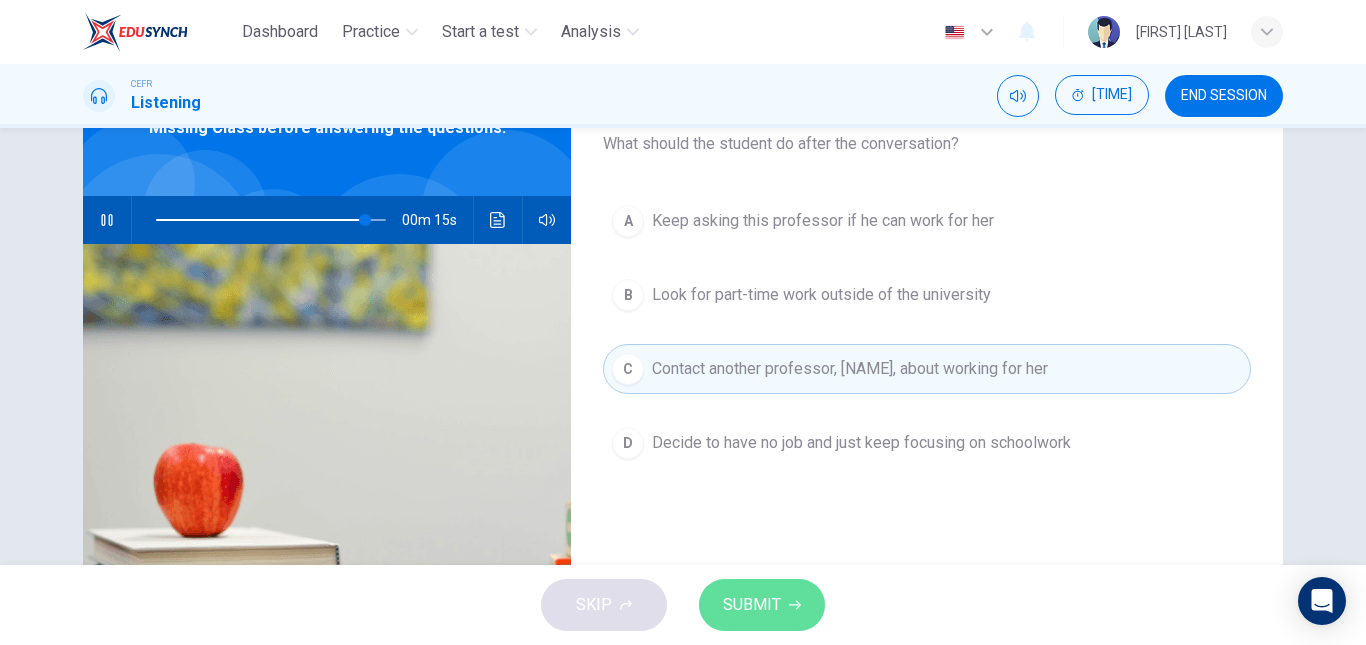 click on "SUBMIT" at bounding box center (752, 605) 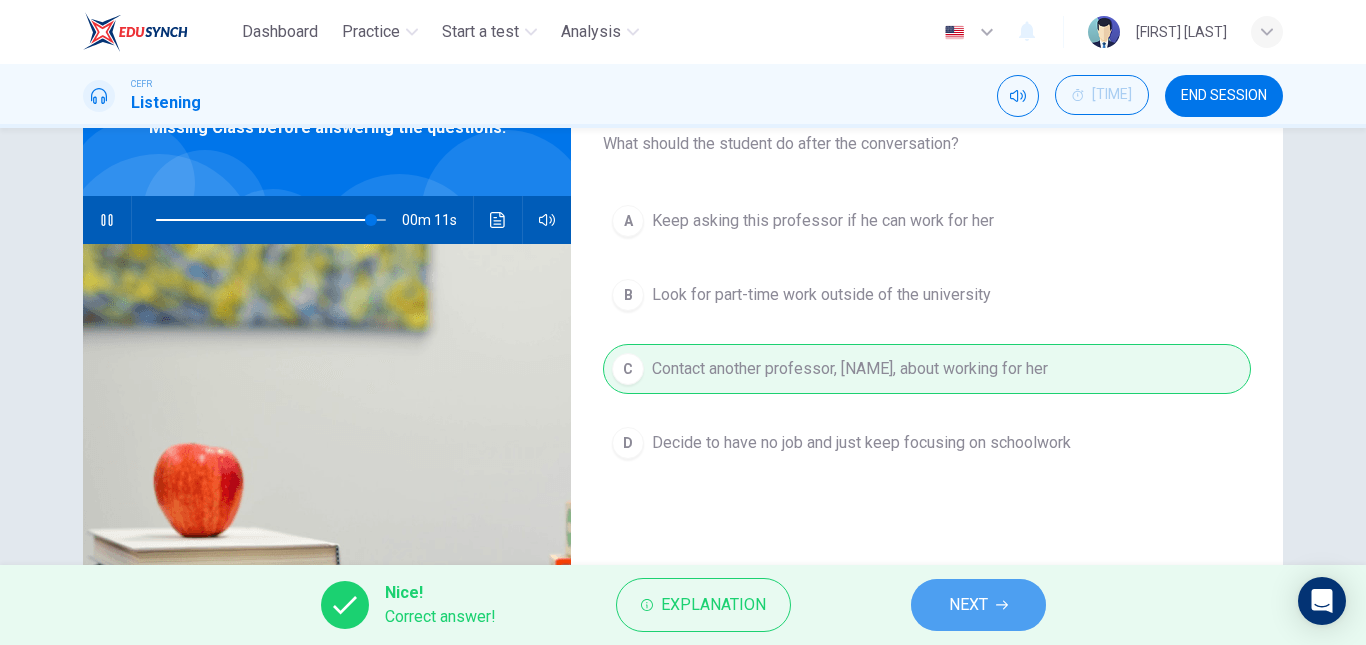 click on "NEXT" at bounding box center [968, 605] 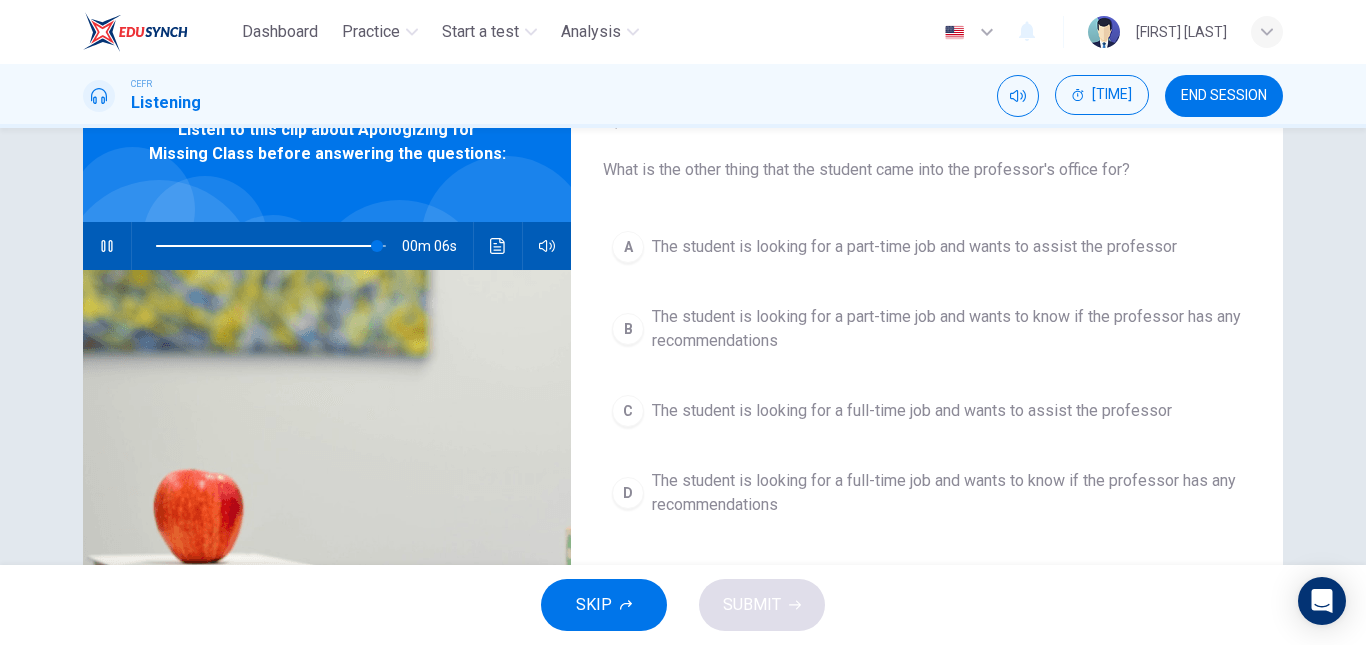 scroll, scrollTop: 105, scrollLeft: 0, axis: vertical 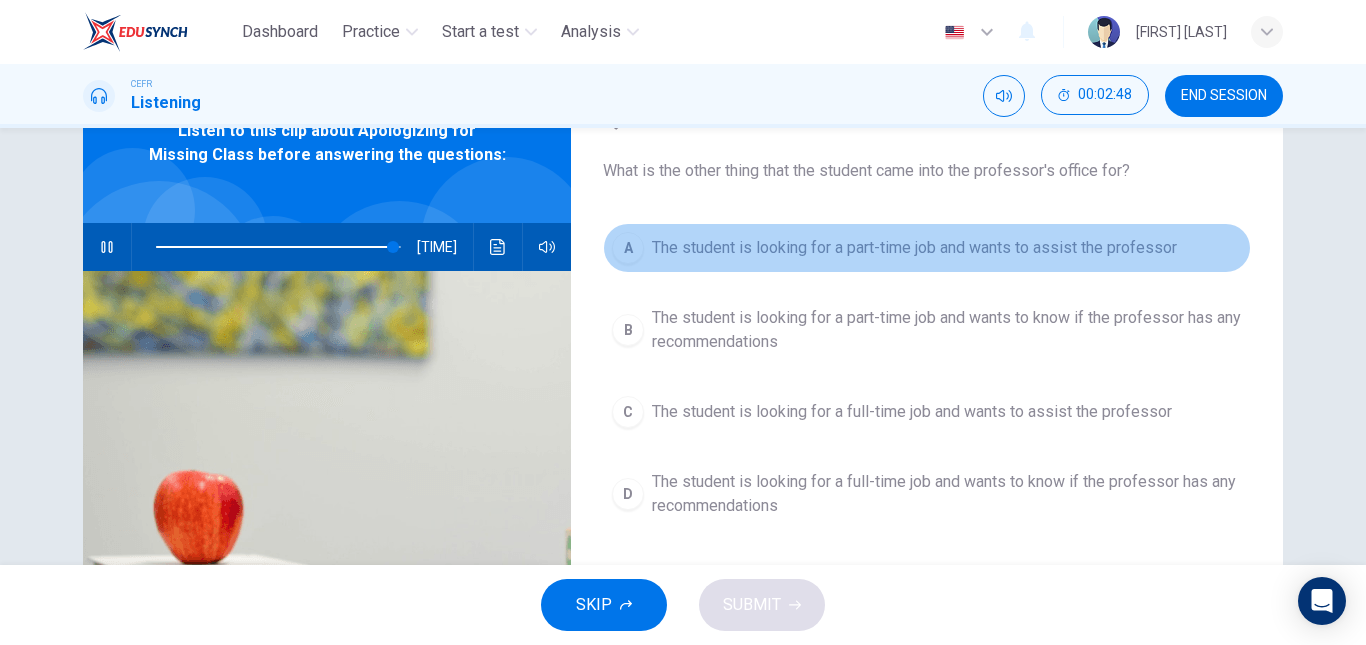 click on "The student is looking for a part-time job and wants to assist the professor" at bounding box center [914, 248] 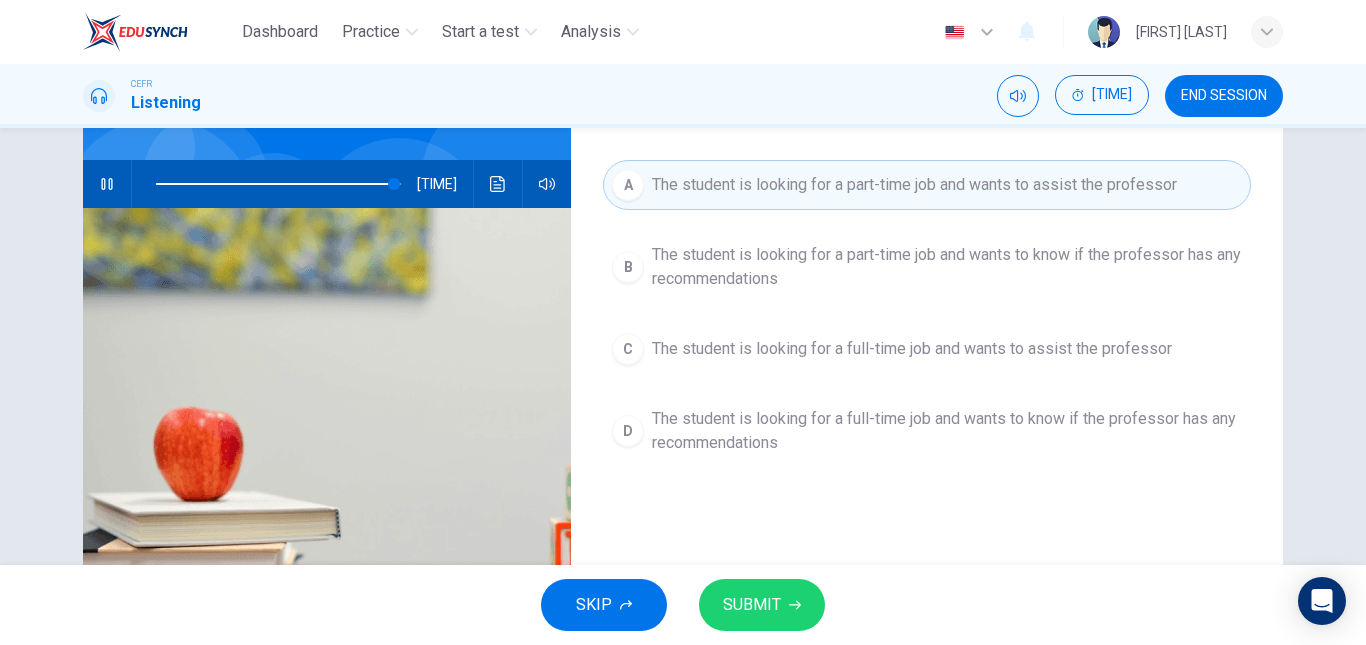 scroll, scrollTop: 189, scrollLeft: 0, axis: vertical 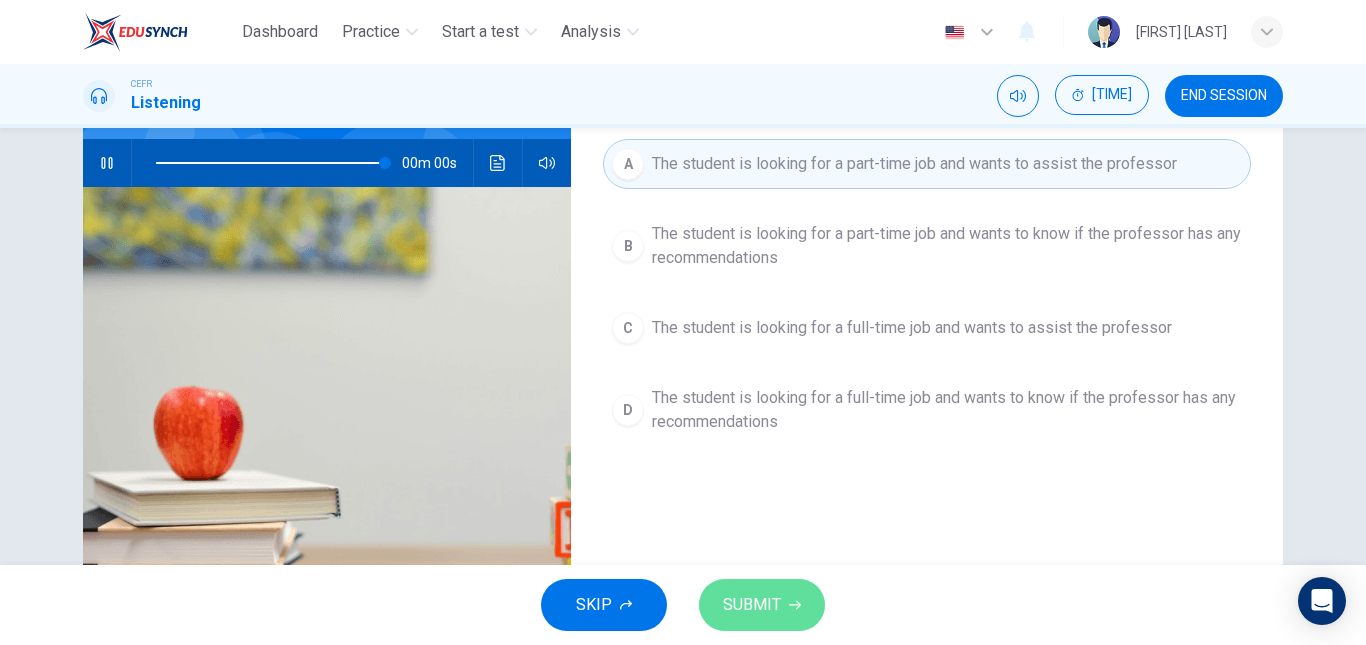 click on "SUBMIT" at bounding box center [752, 605] 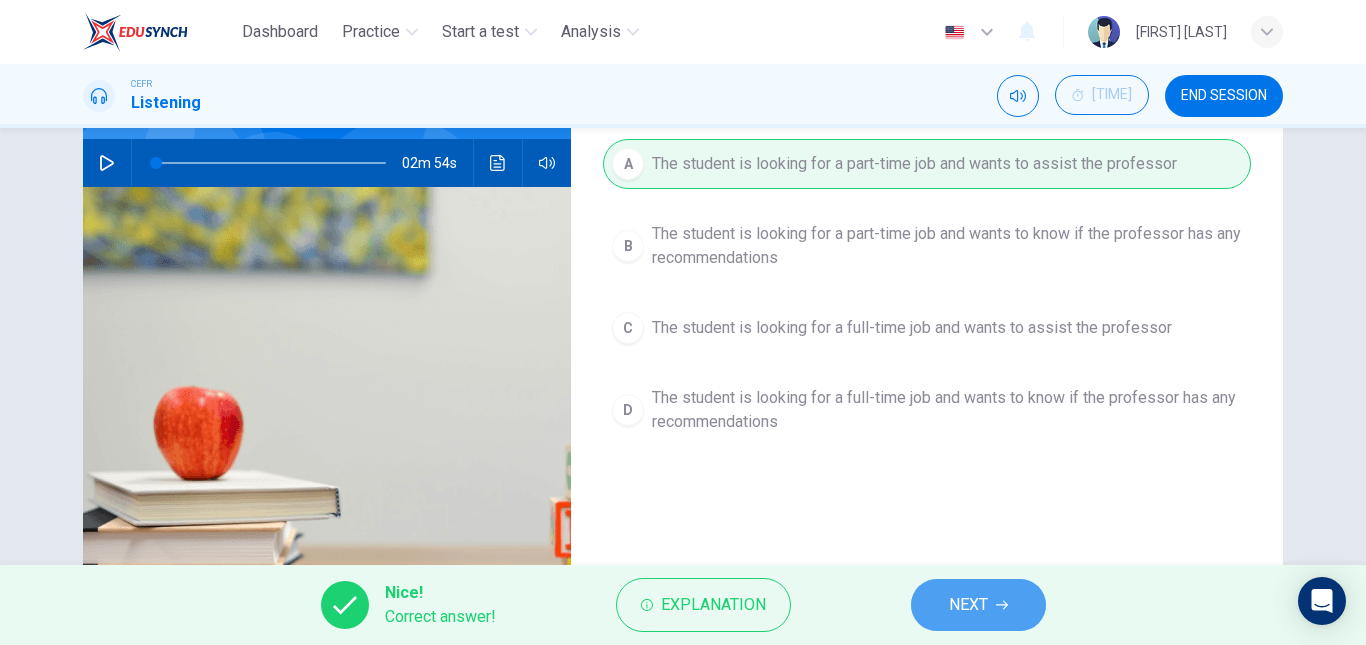 click on "NEXT" at bounding box center (968, 605) 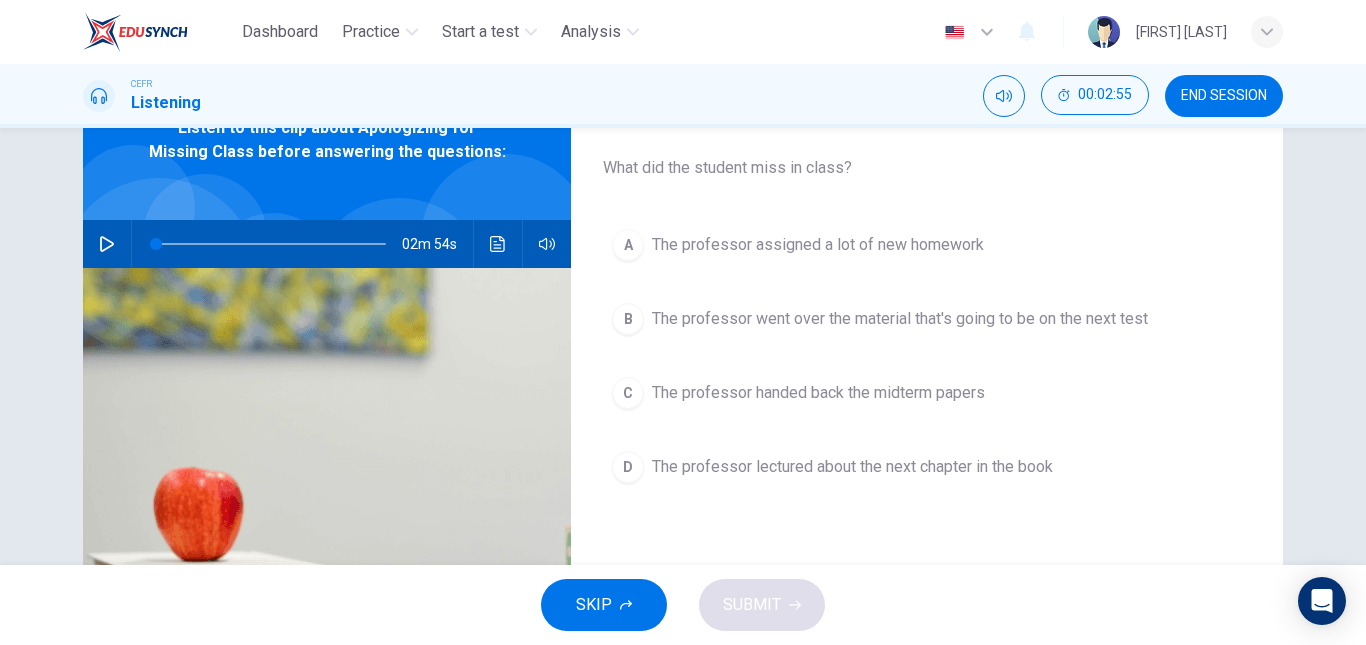 scroll, scrollTop: 107, scrollLeft: 0, axis: vertical 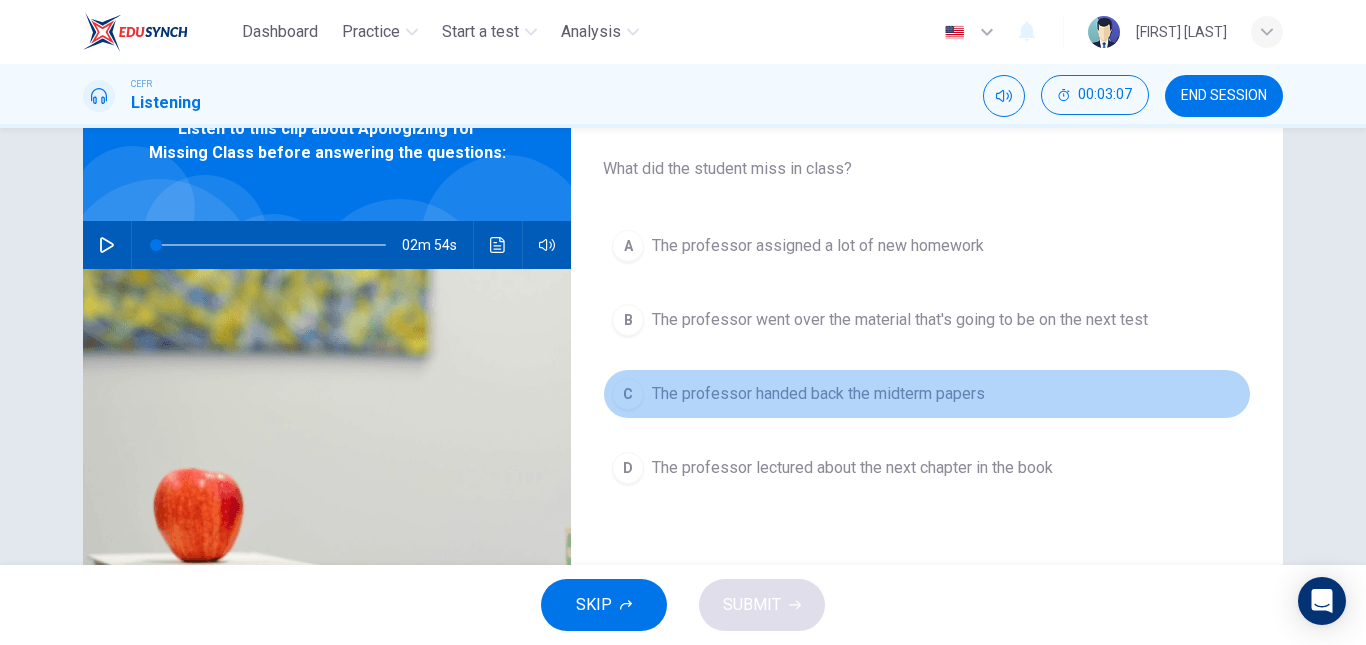 click on "The professor handed back the midterm papers" at bounding box center [818, 246] 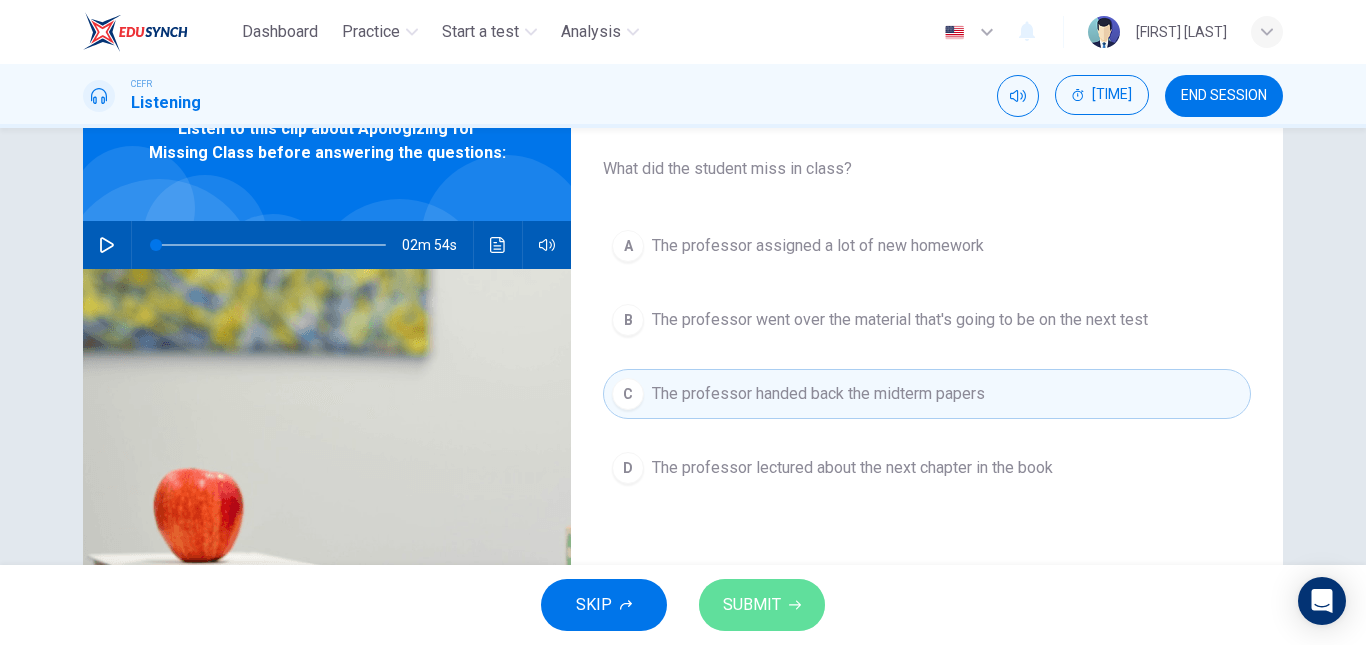 click on "SUBMIT" at bounding box center [752, 605] 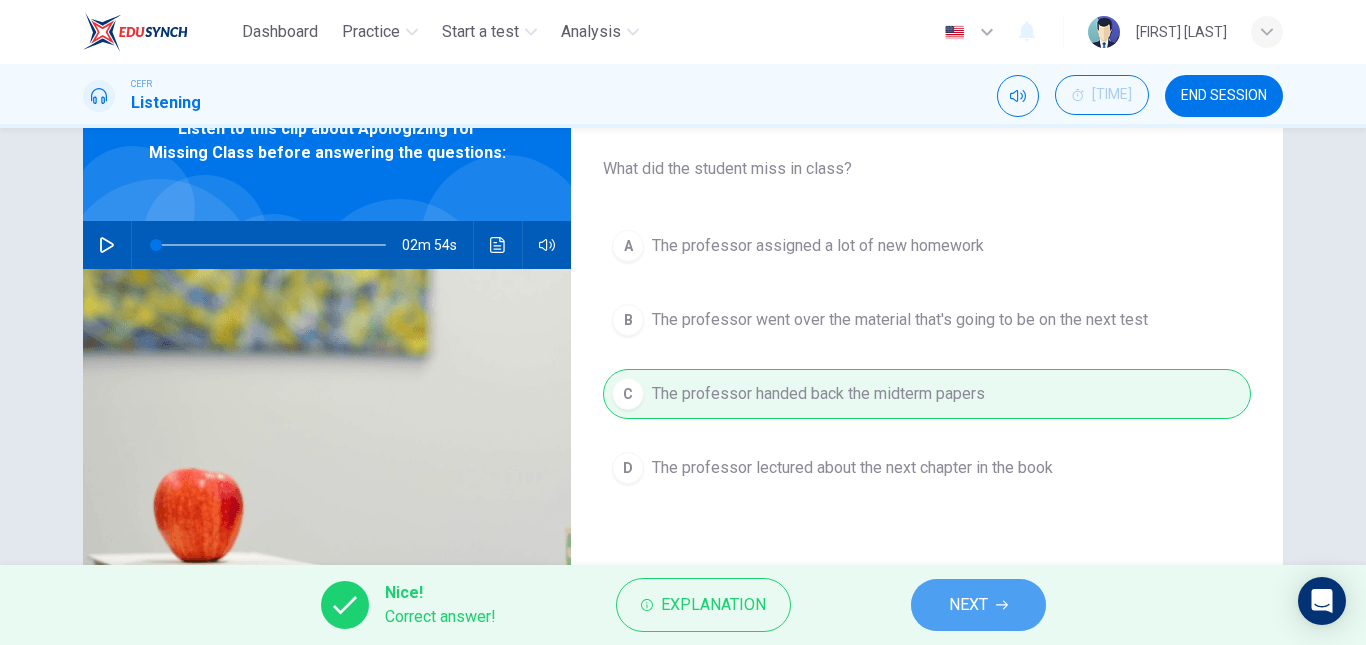 click on "NEXT" at bounding box center (968, 605) 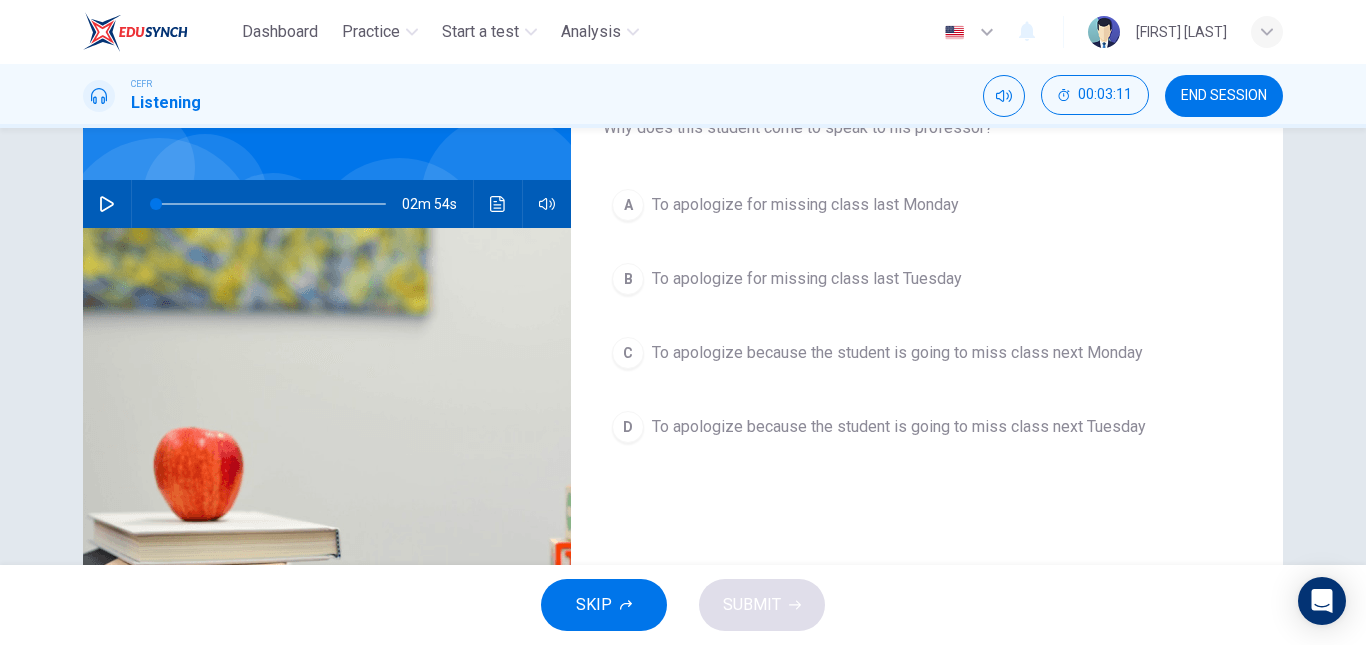 scroll, scrollTop: 149, scrollLeft: 0, axis: vertical 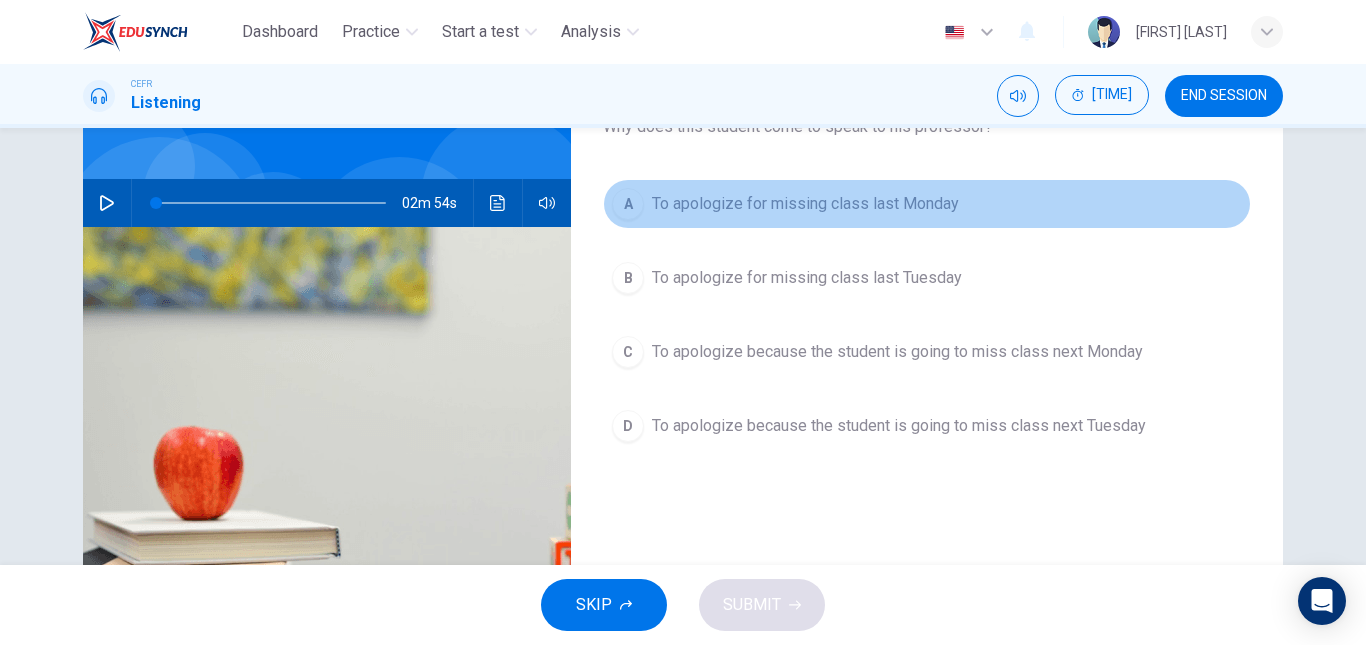 click on "To apologize for missing class last Monday" at bounding box center (805, 204) 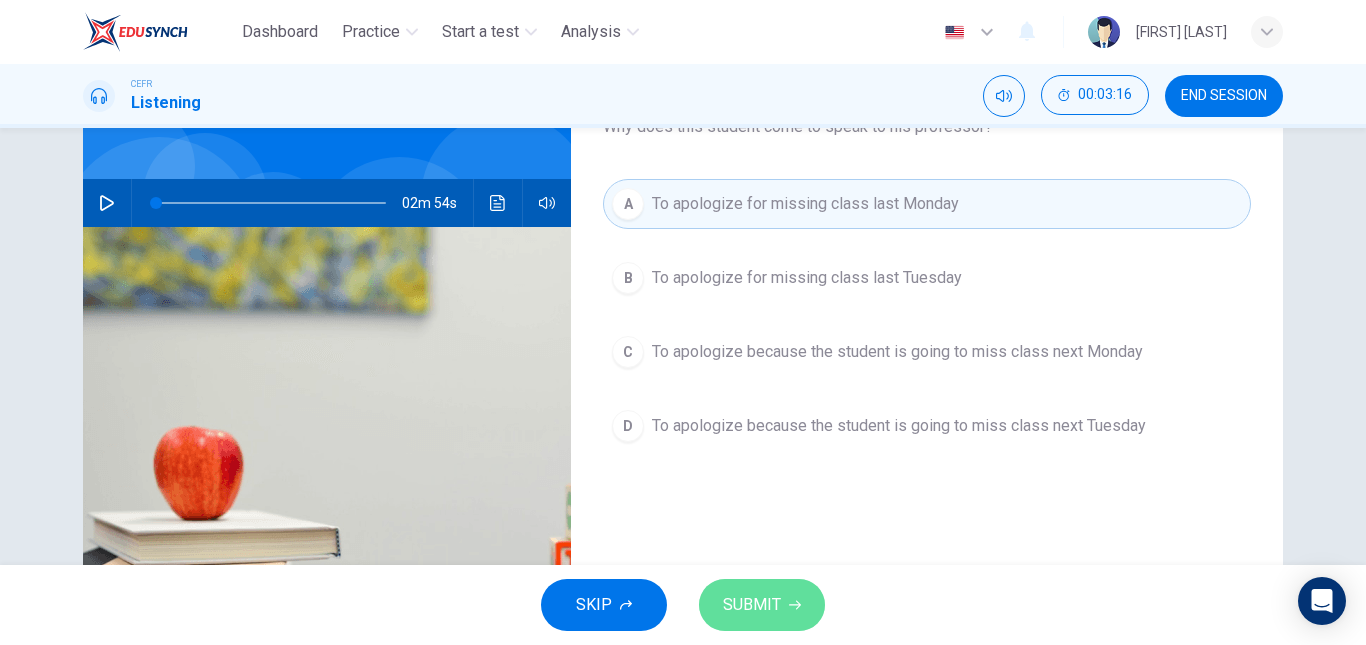 click on "SUBMIT" at bounding box center (762, 605) 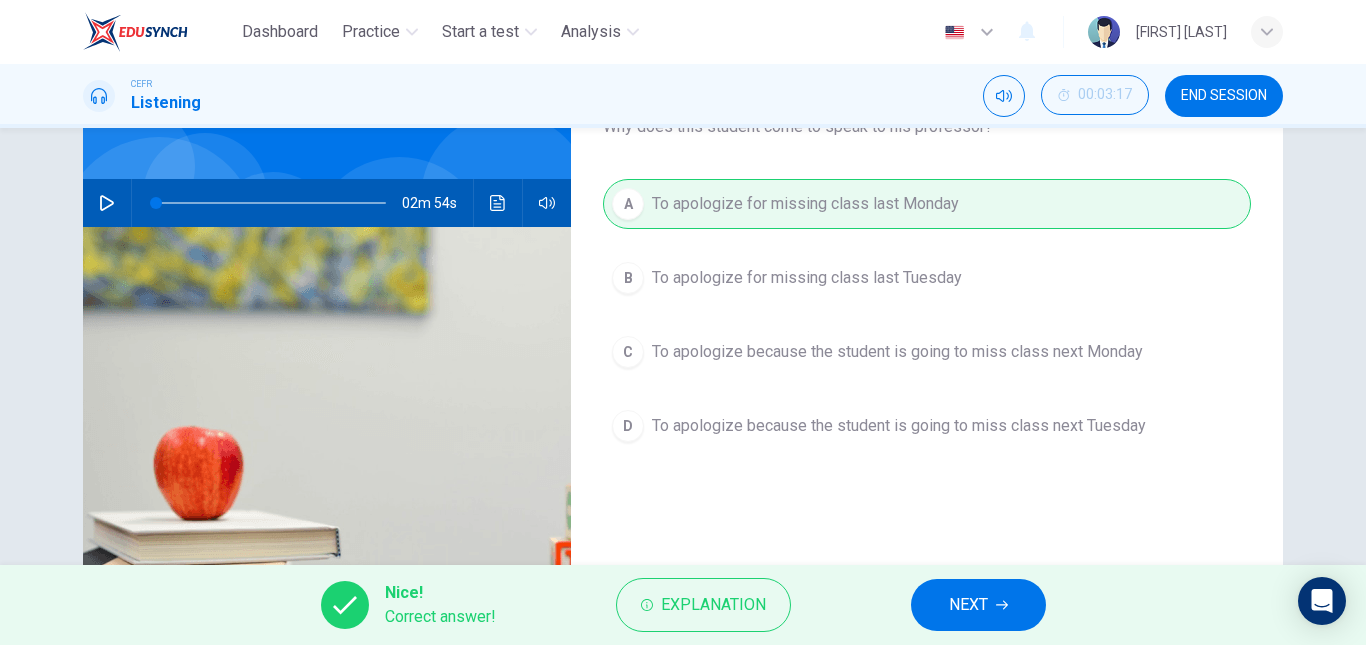 click on "NEXT" at bounding box center [978, 605] 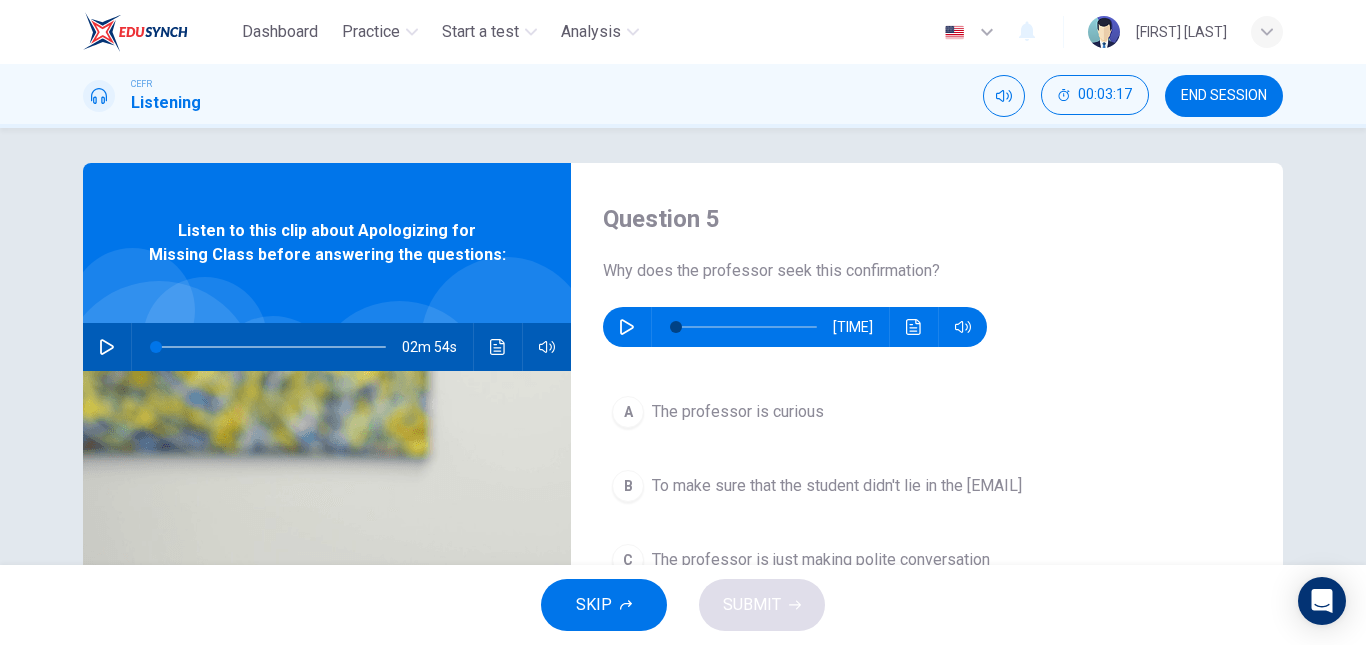 scroll, scrollTop: 4, scrollLeft: 0, axis: vertical 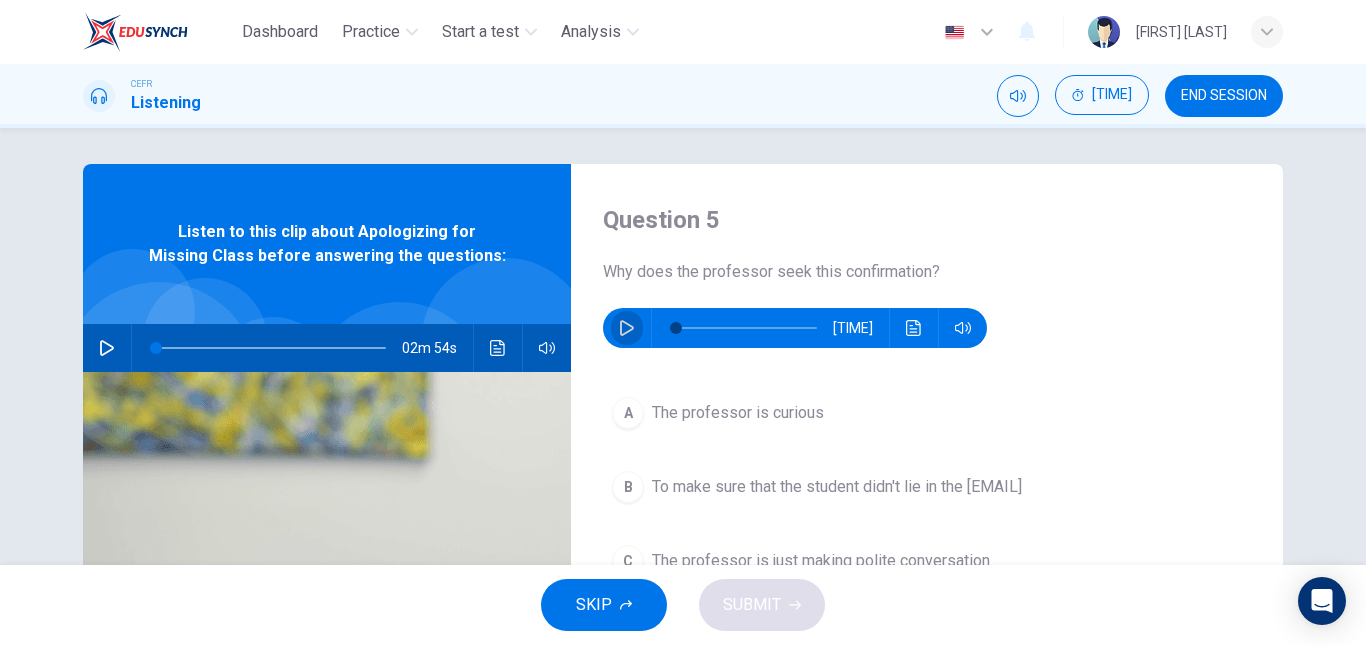 click at bounding box center [627, 328] 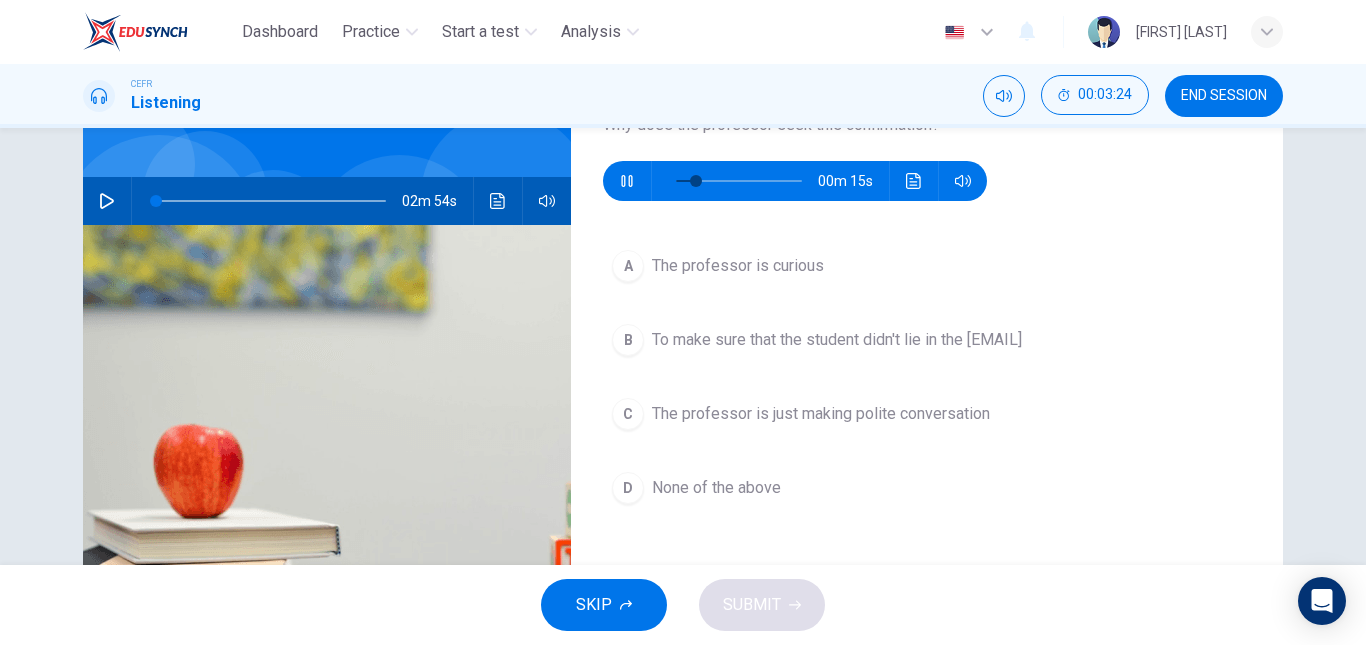 scroll, scrollTop: 150, scrollLeft: 0, axis: vertical 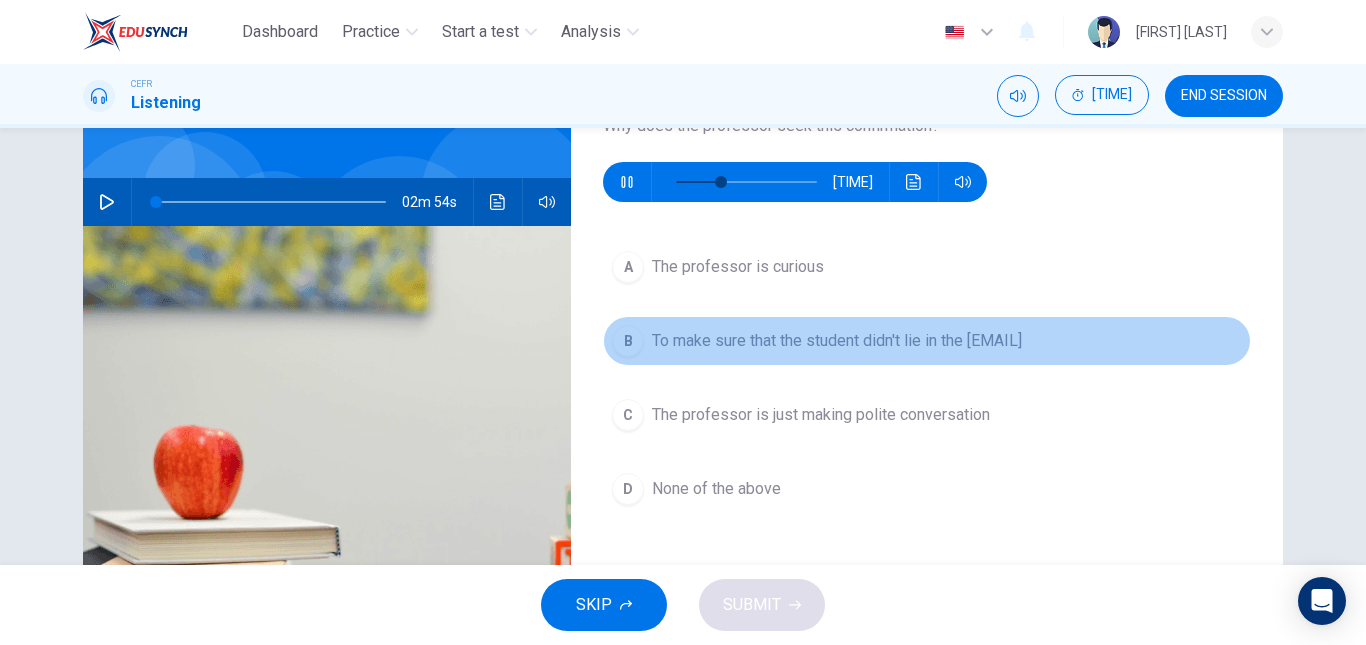 click on "To make sure that the student didn't lie in the [EMAIL]" at bounding box center [738, 267] 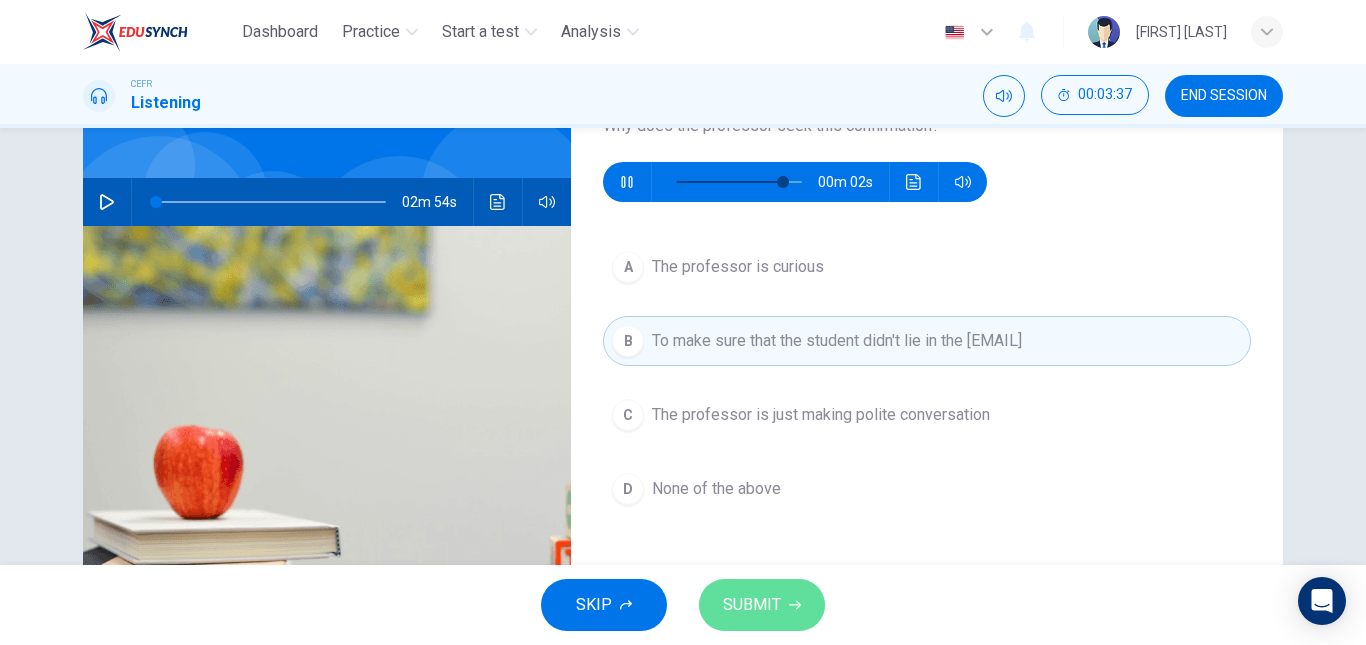 click on "SUBMIT" at bounding box center [752, 605] 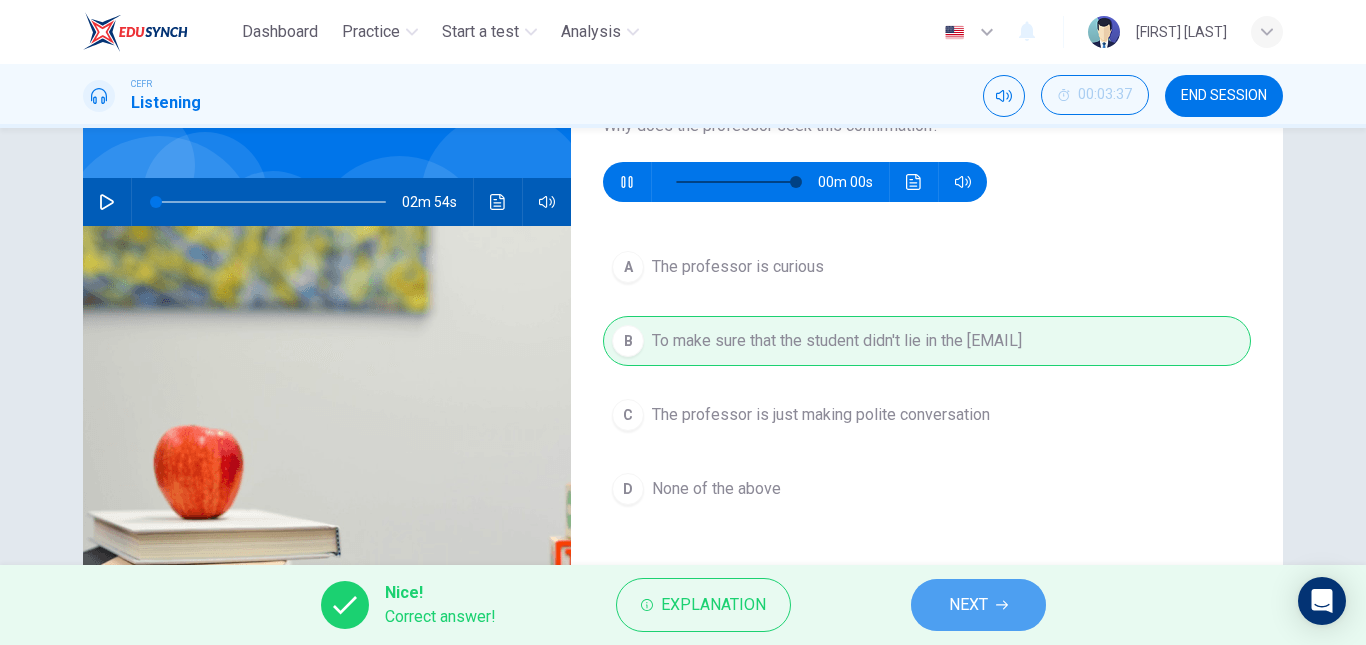 click on "NEXT" at bounding box center [978, 605] 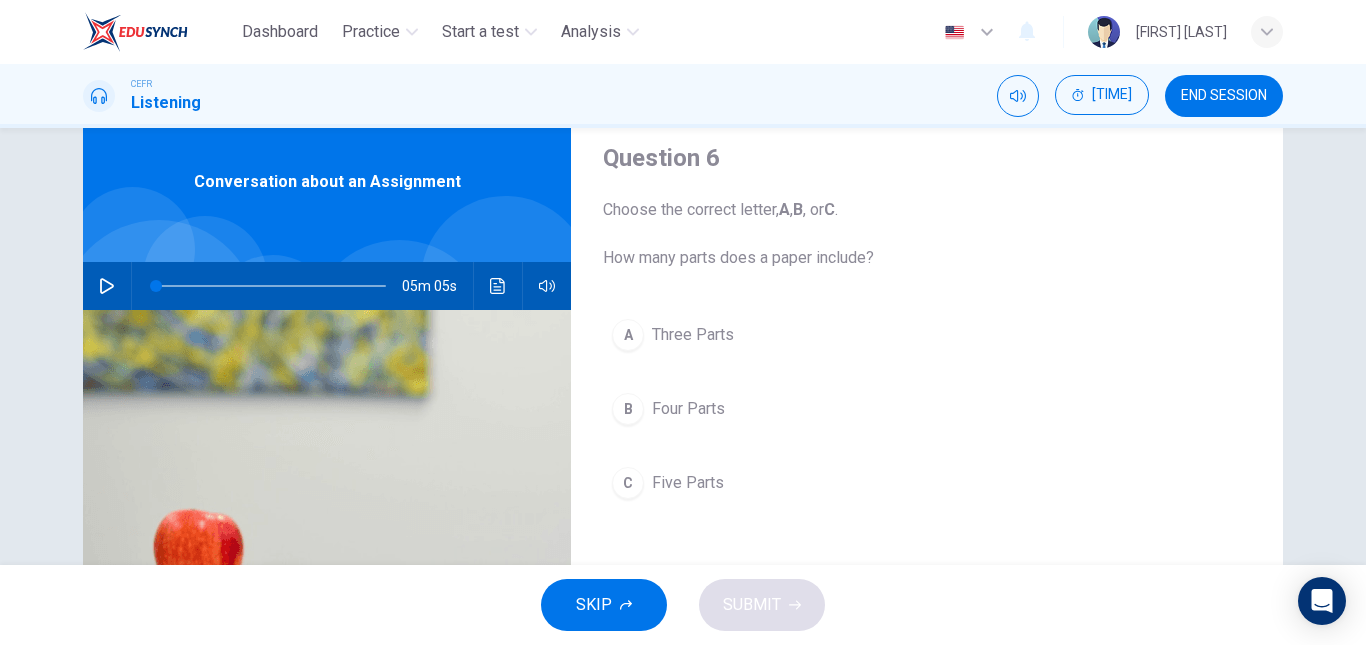 scroll, scrollTop: 66, scrollLeft: 0, axis: vertical 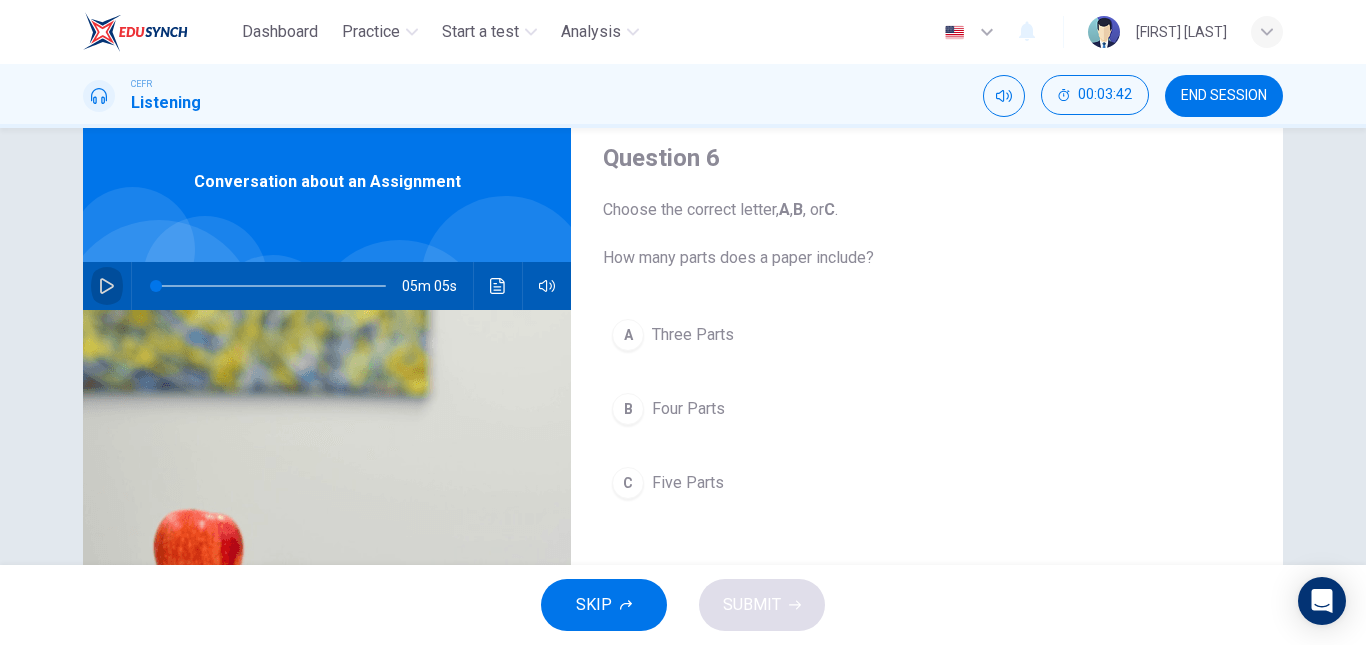 click at bounding box center (107, 286) 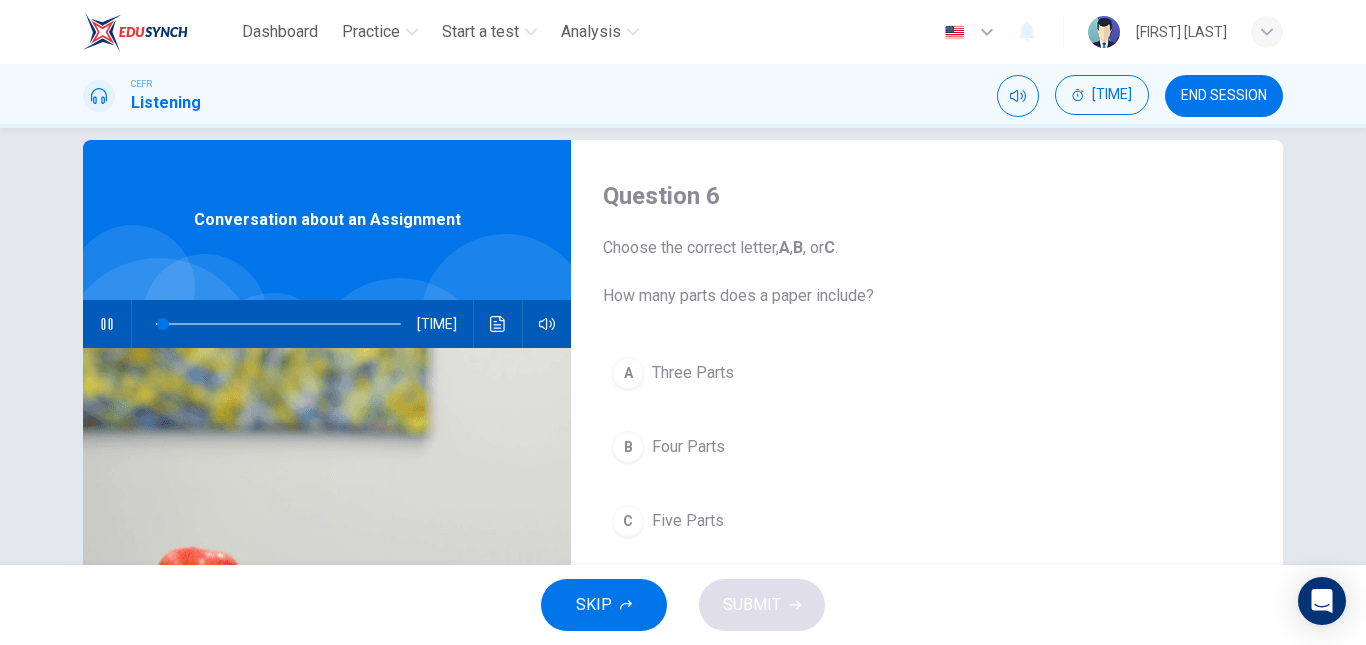 scroll, scrollTop: 27, scrollLeft: 0, axis: vertical 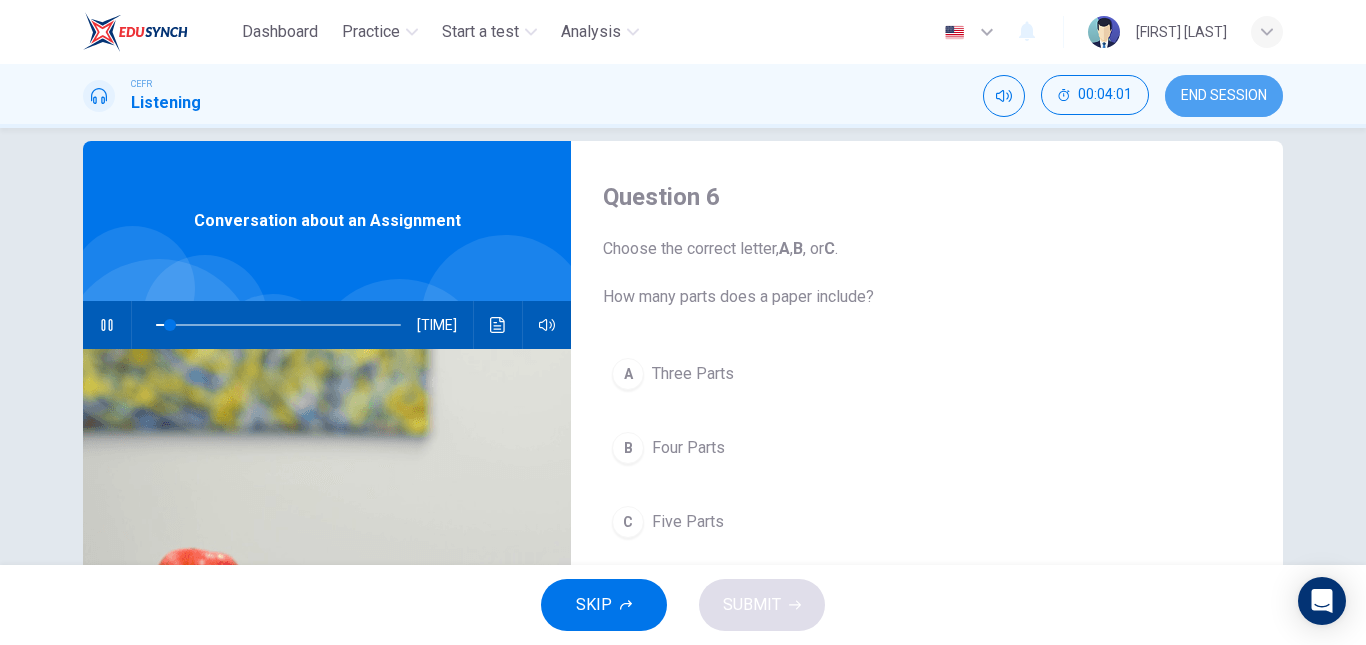 click on "END SESSION" at bounding box center (1224, 96) 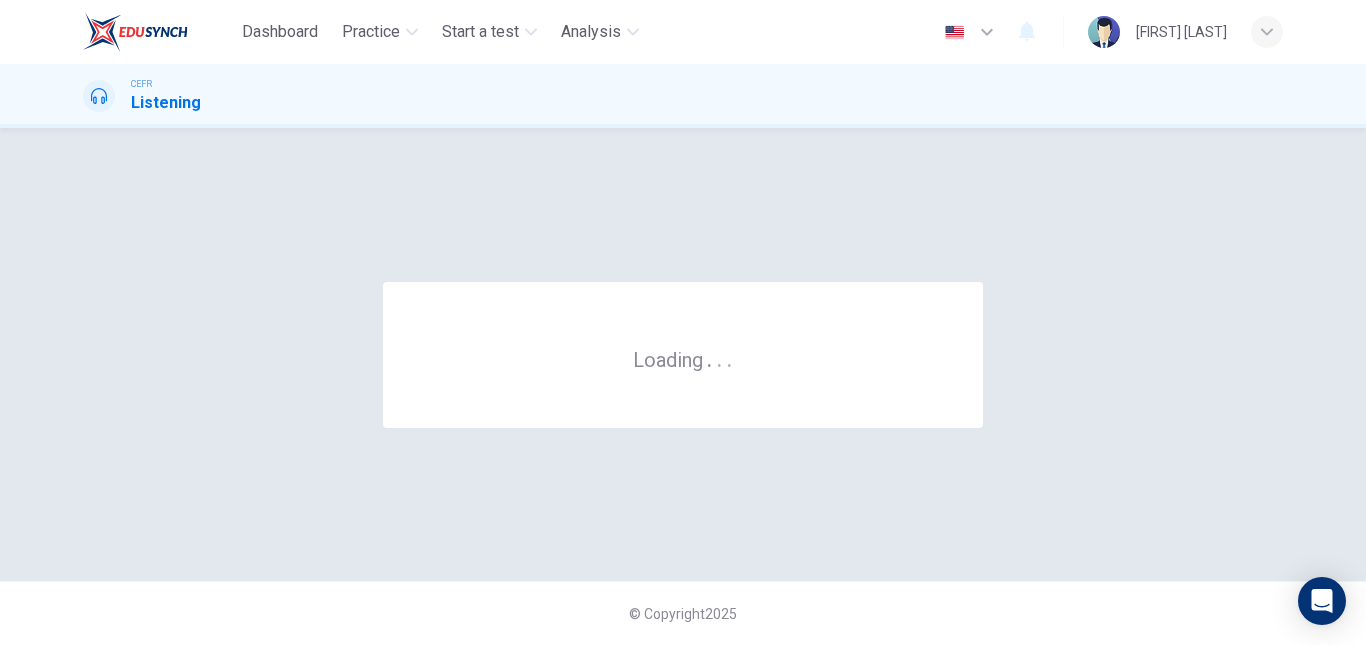 scroll, scrollTop: 0, scrollLeft: 0, axis: both 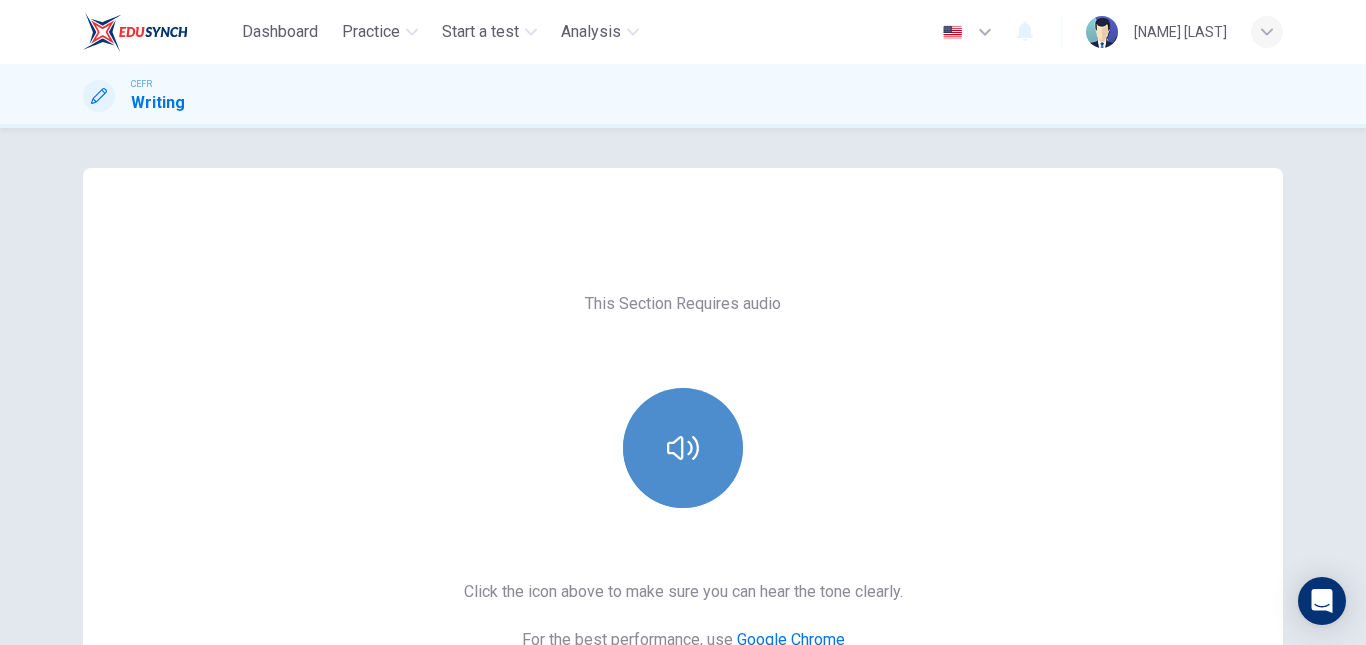 click at bounding box center [683, 448] 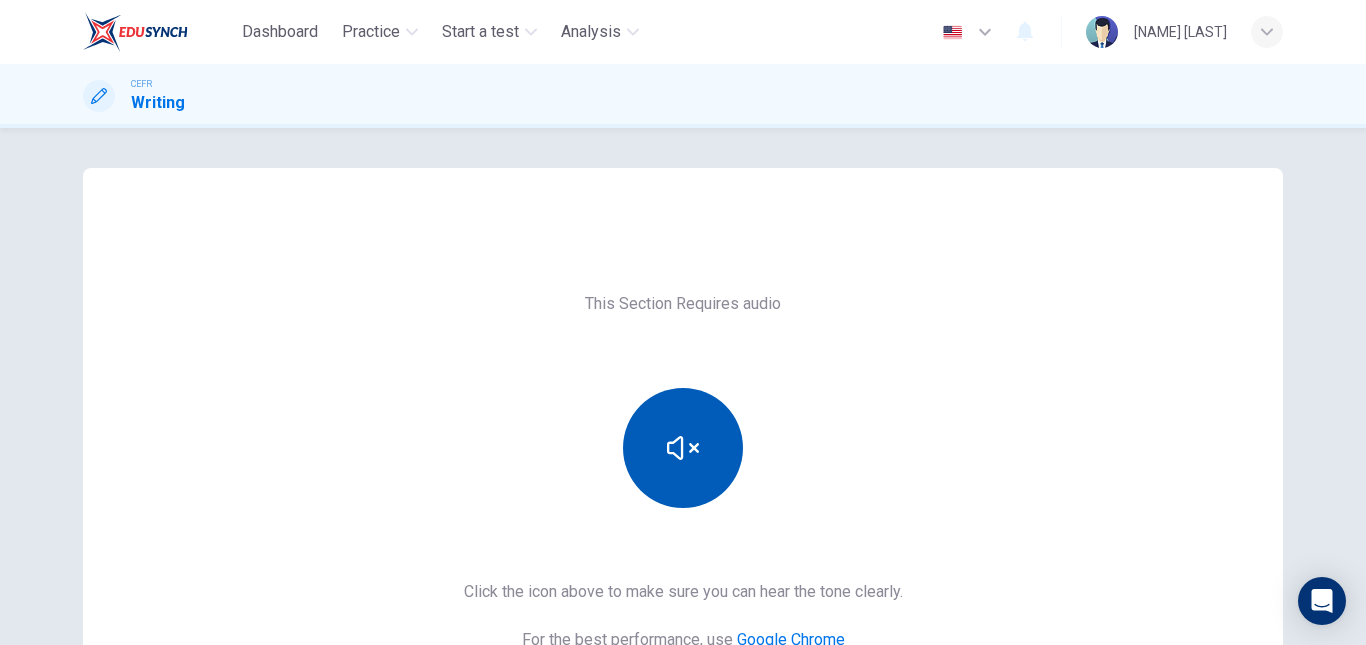scroll, scrollTop: 322, scrollLeft: 0, axis: vertical 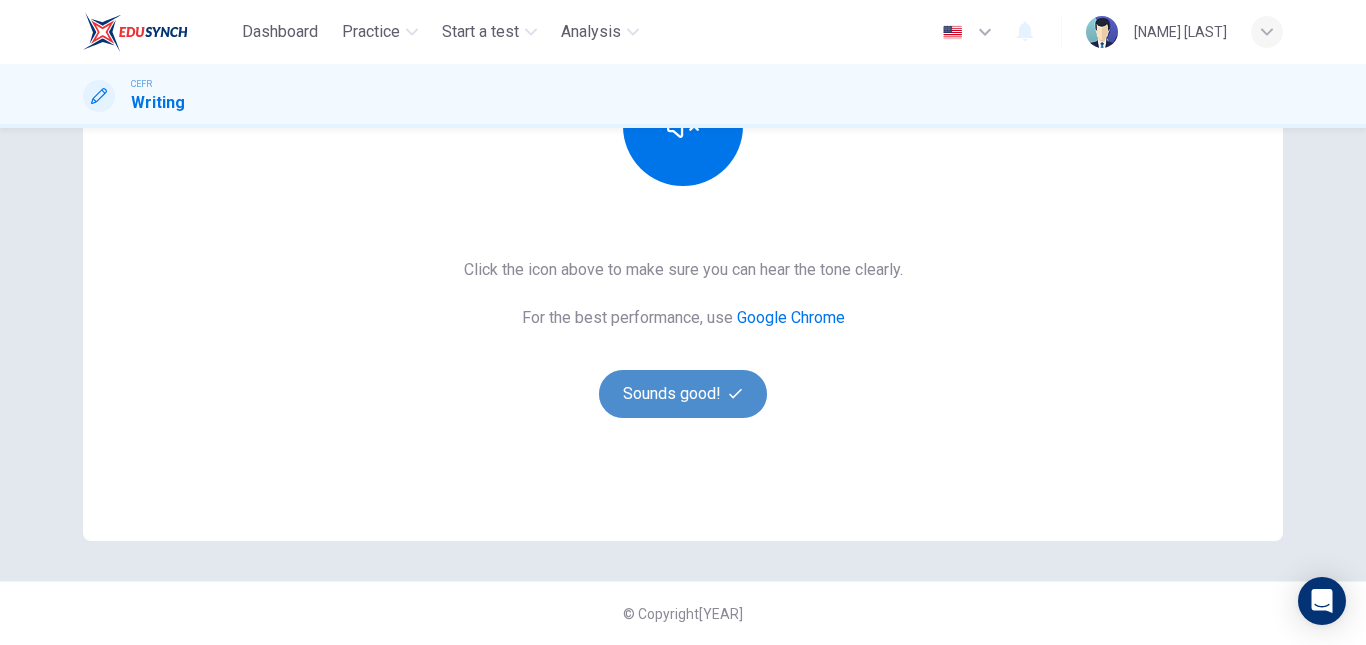 click on "Sounds good!" at bounding box center (683, 394) 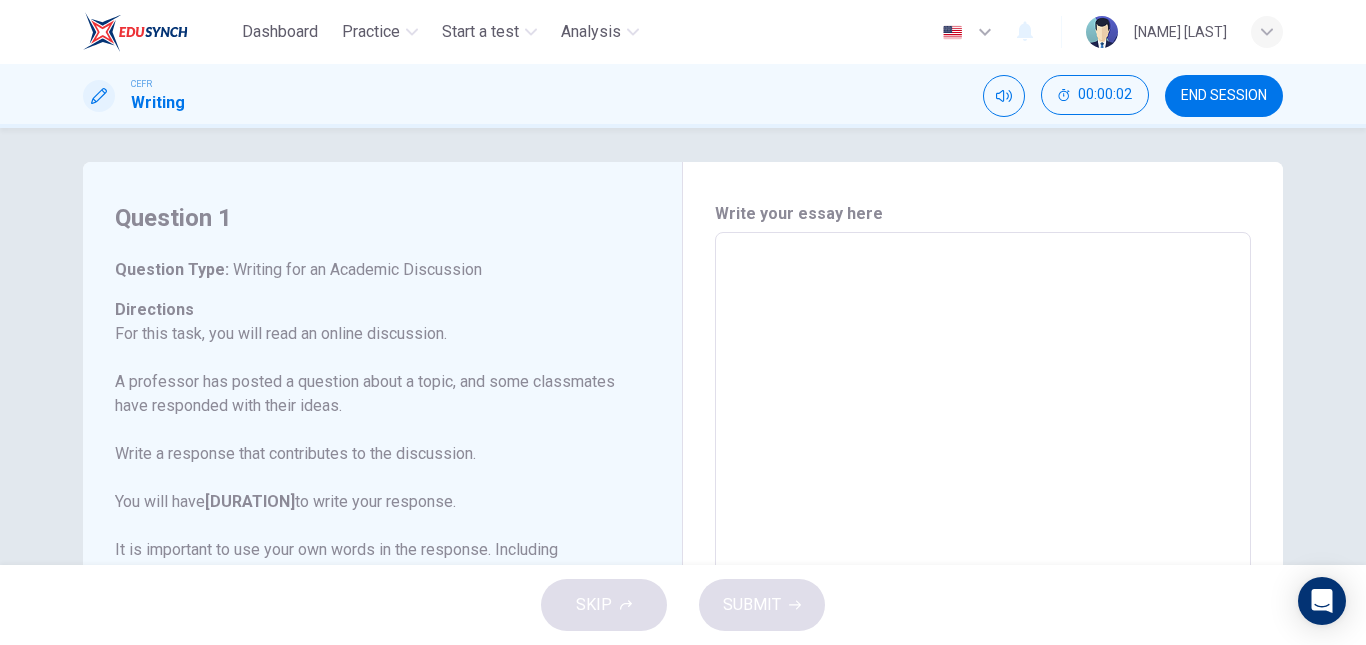 scroll, scrollTop: 5, scrollLeft: 0, axis: vertical 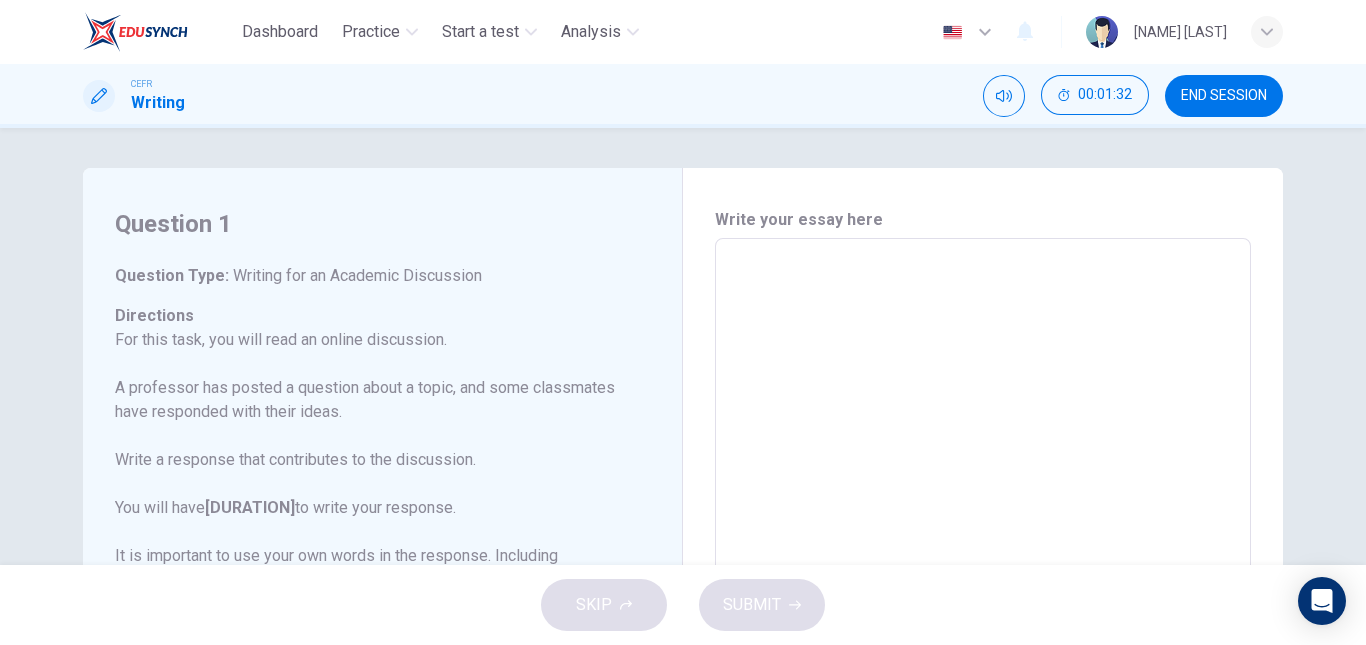 click at bounding box center (983, 572) 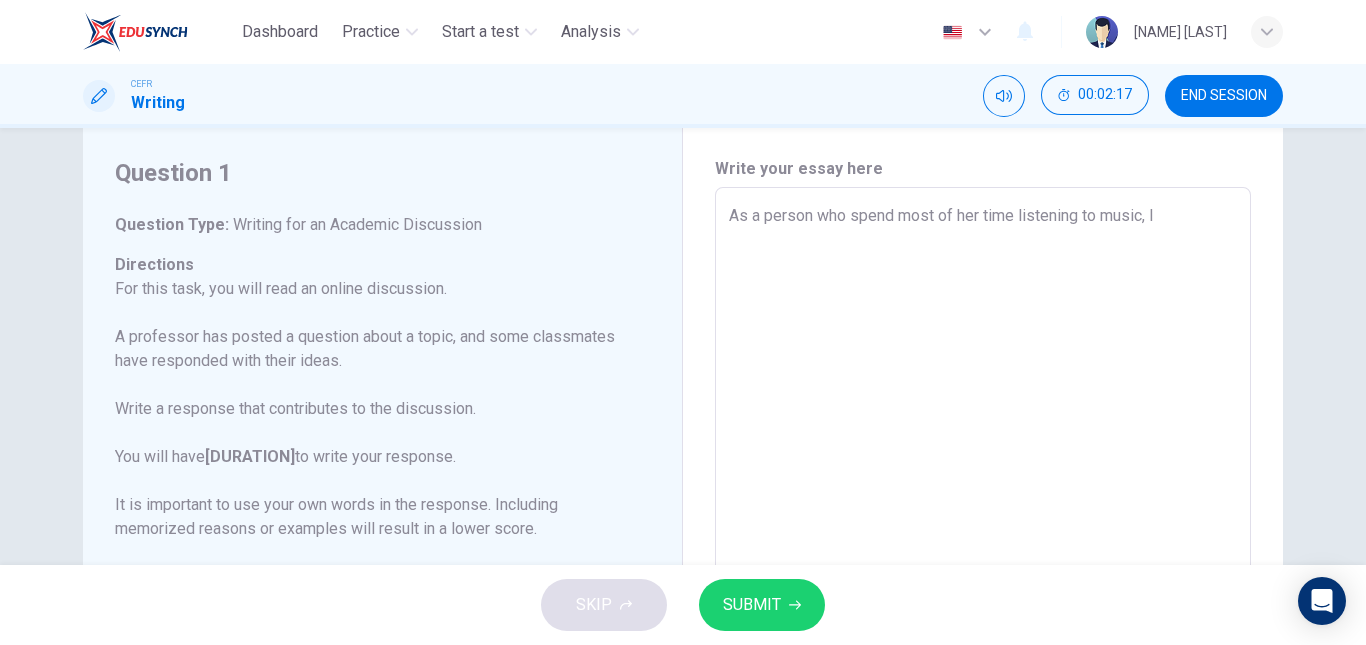 scroll, scrollTop: 0, scrollLeft: 0, axis: both 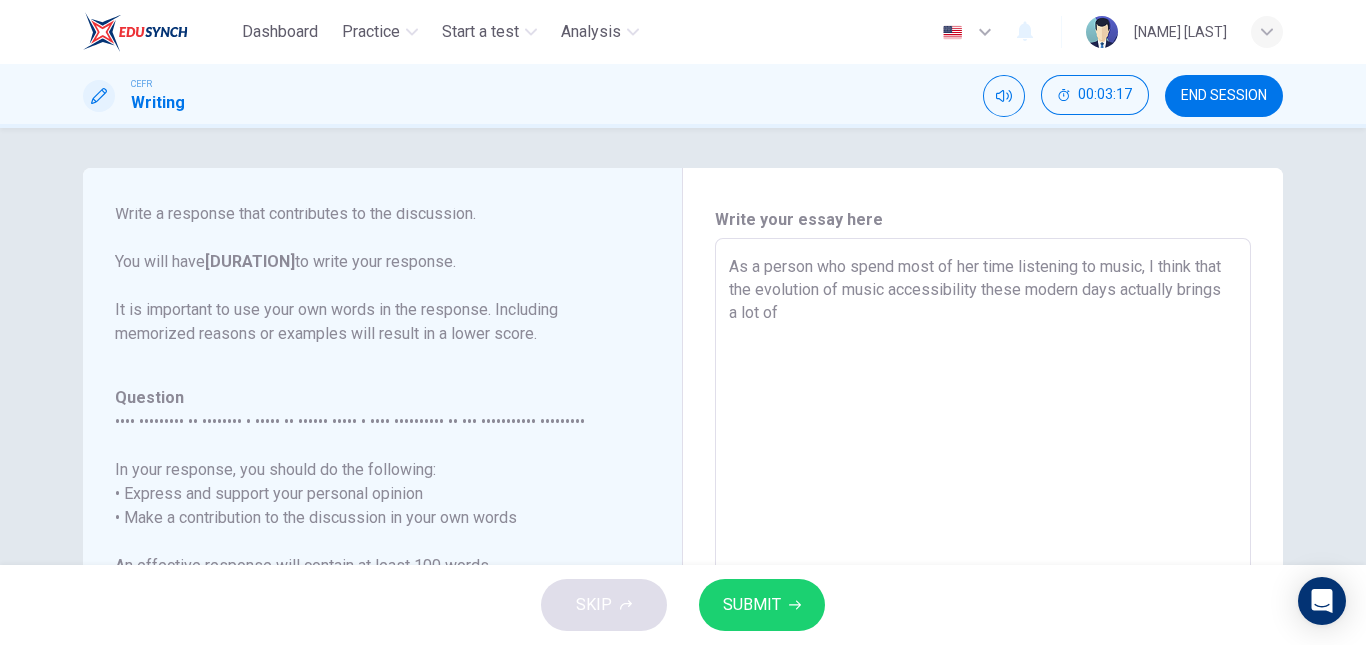 drag, startPoint x: 868, startPoint y: 314, endPoint x: 887, endPoint y: 288, distance: 32.202484 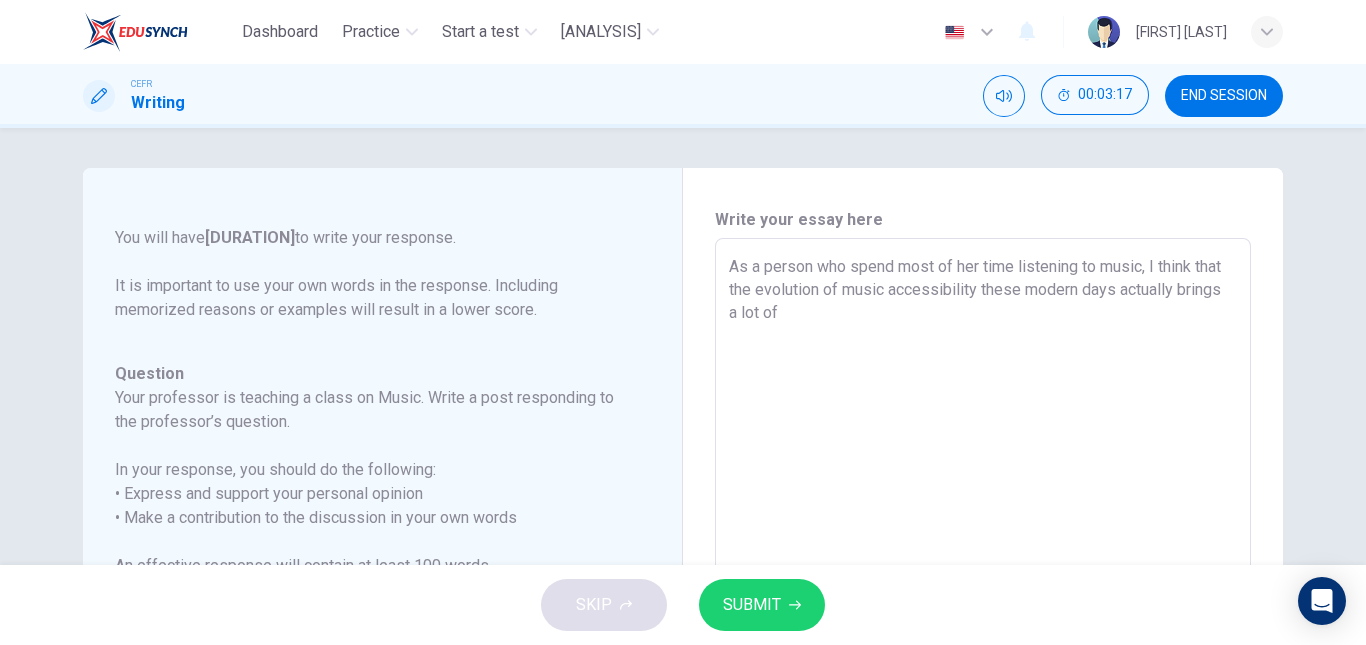 click on "As a person who spend most of her time listening to music, I think that the evolution of music accessibility these modern days actually brings a lot of" at bounding box center [983, 572] 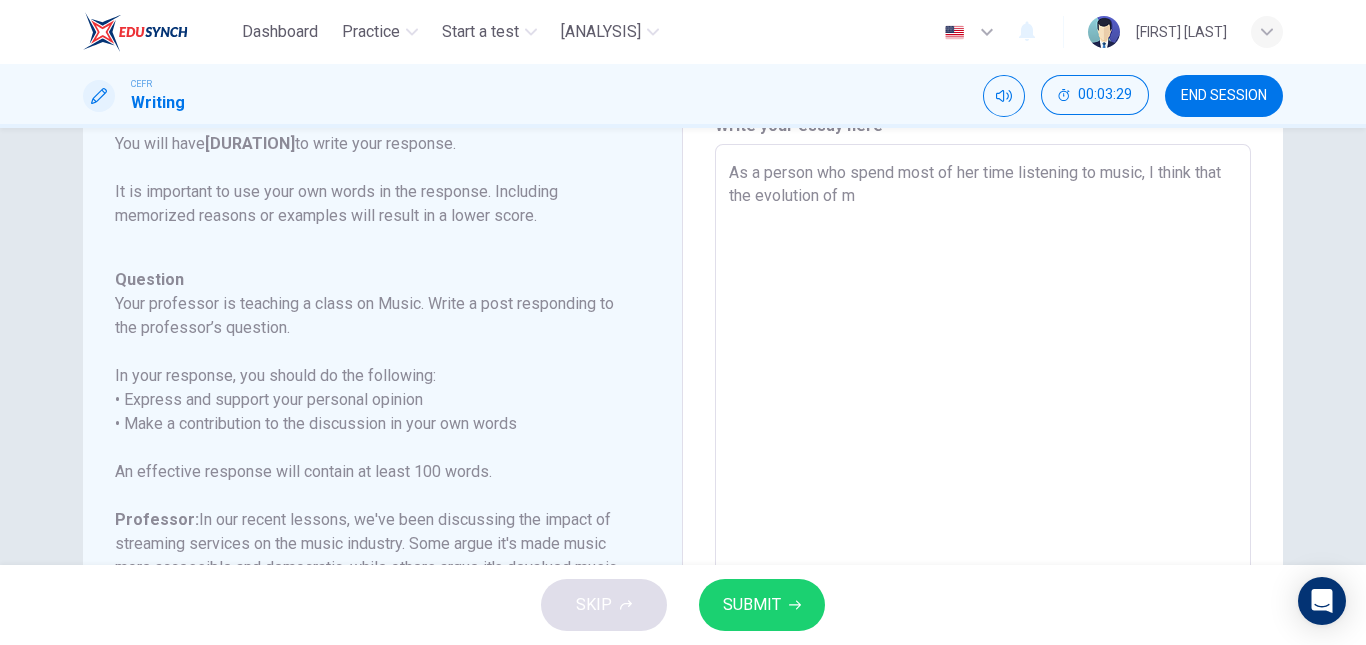 scroll, scrollTop: 93, scrollLeft: 0, axis: vertical 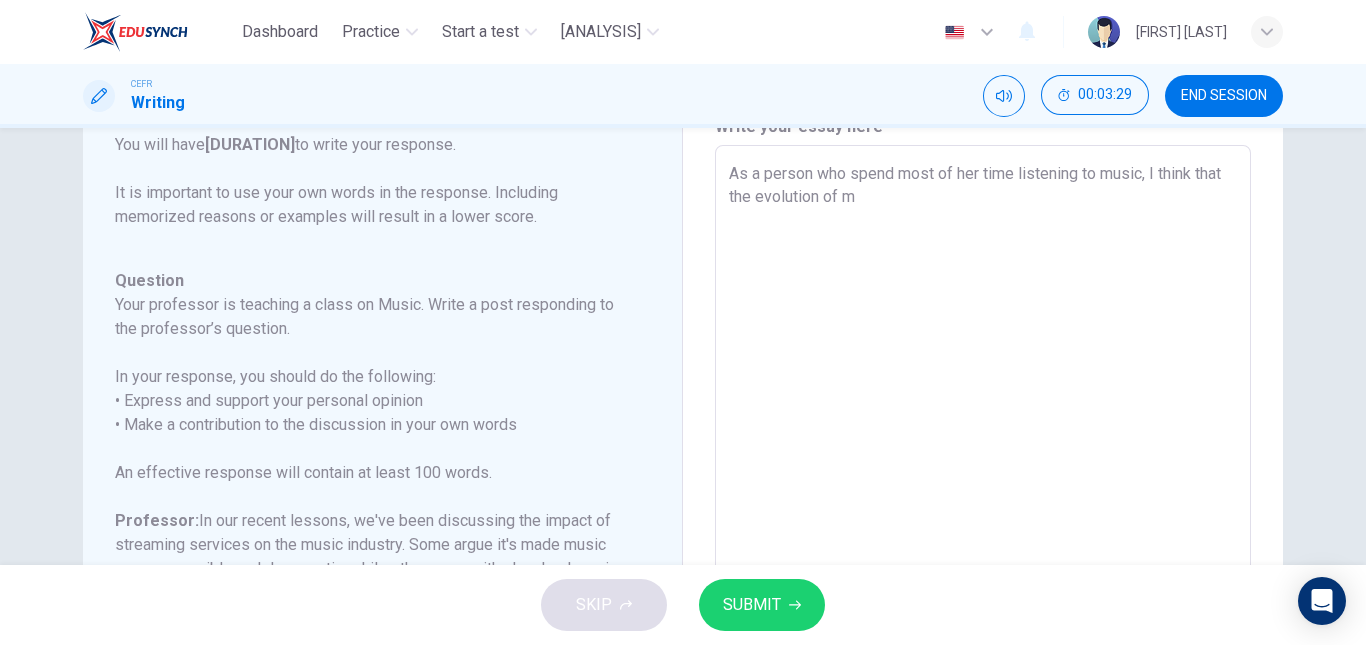 click on "As a person who spend most of her time listening to music, I think that the evolution of m" at bounding box center (983, 479) 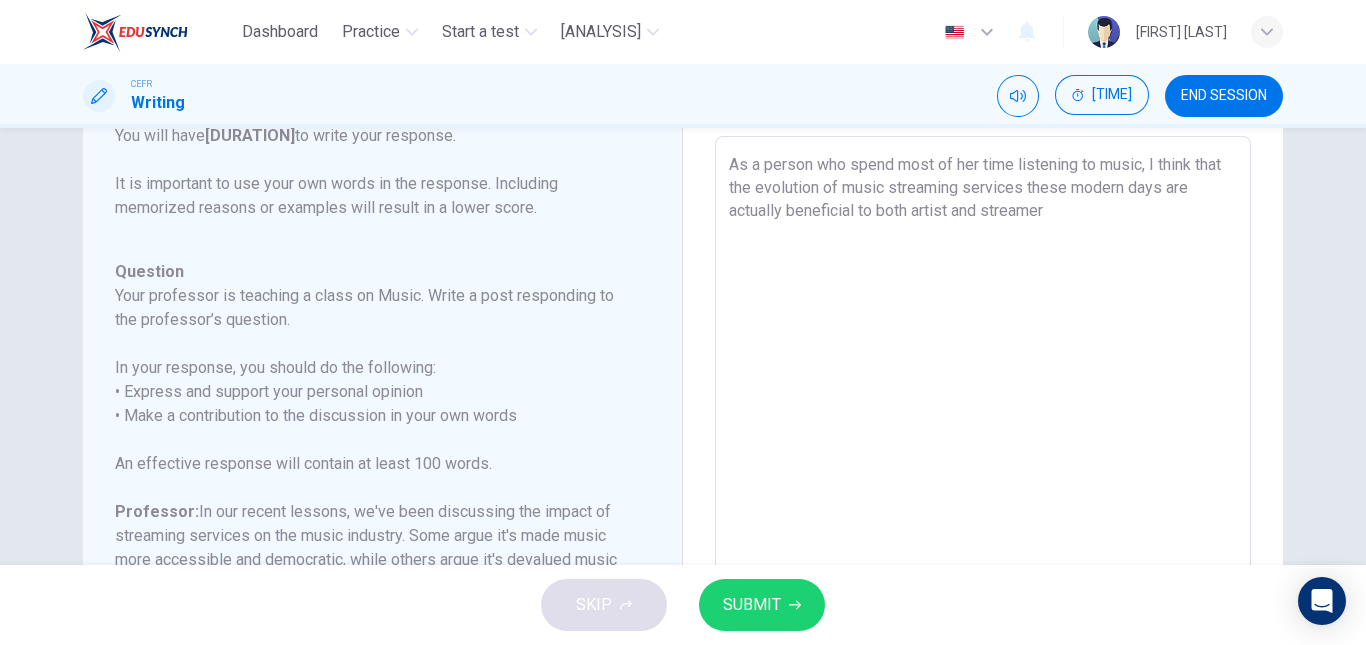 scroll, scrollTop: 453, scrollLeft: 0, axis: vertical 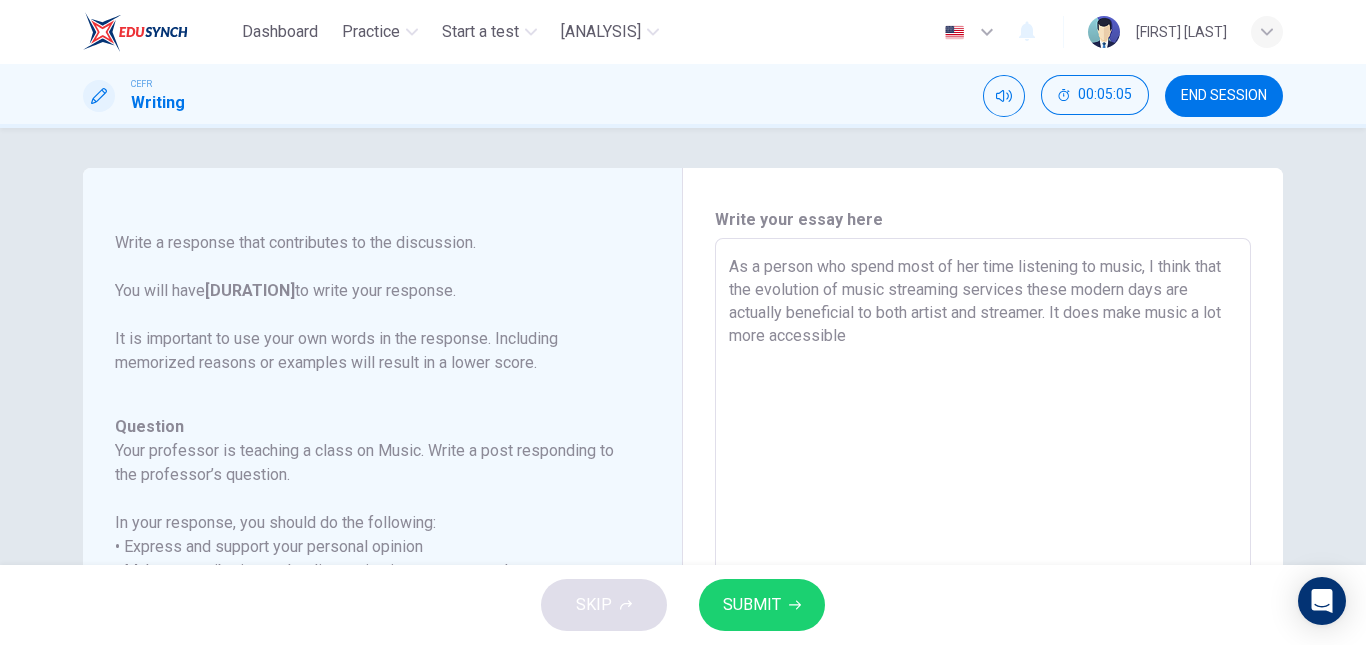 click on "As a person who spend most of her time listening to music, I think that the evolution of music streaming services these modern days are actually beneficial to both artist and streamer. It does make music a lot more accessible" at bounding box center (983, 572) 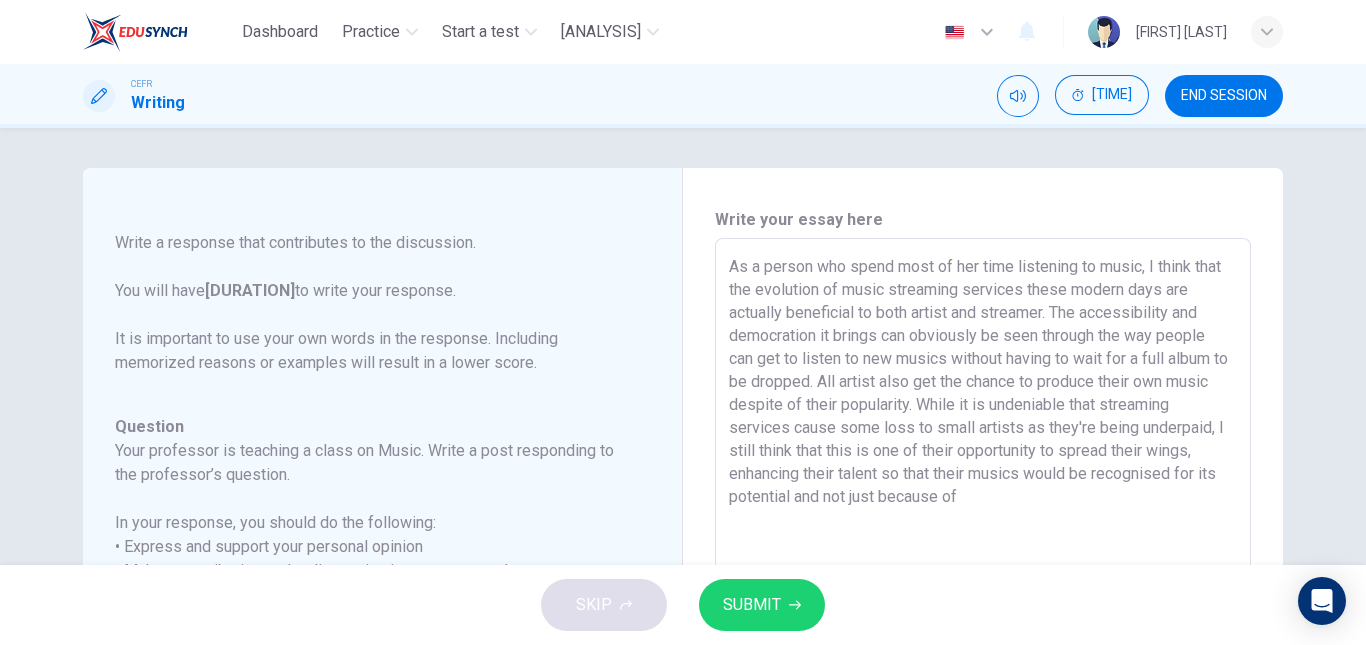 scroll, scrollTop: 294, scrollLeft: 0, axis: vertical 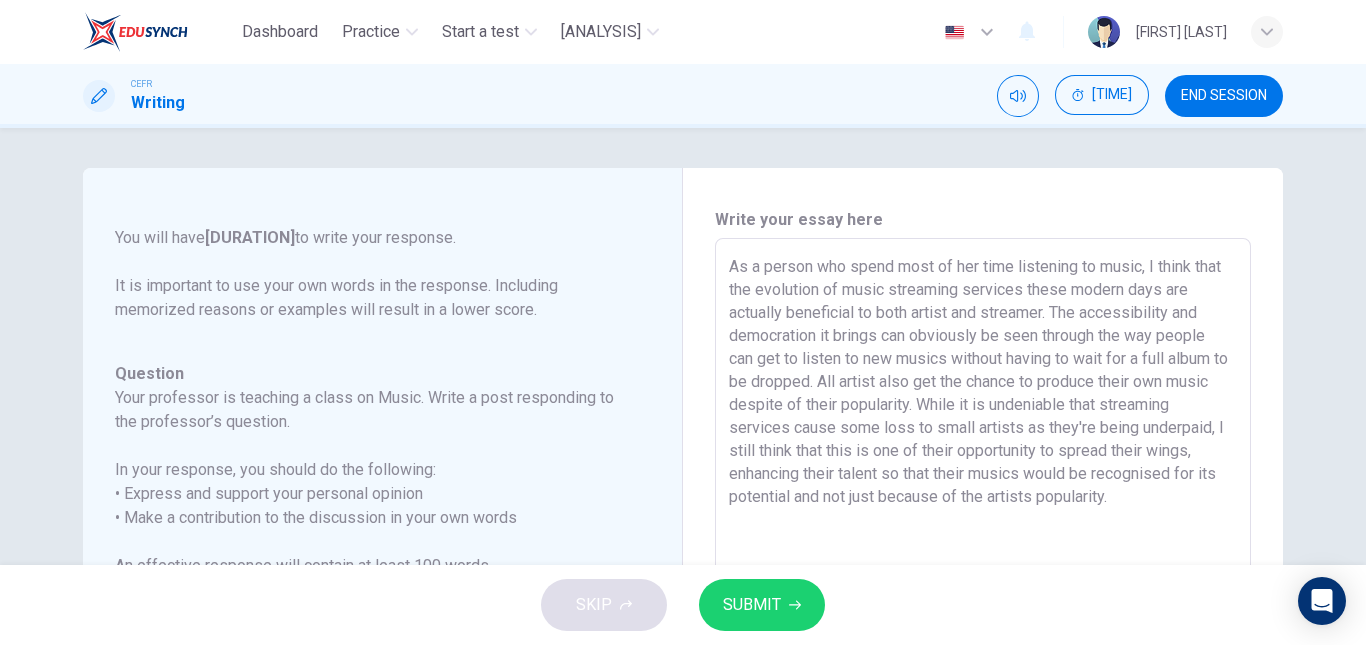drag, startPoint x: 1123, startPoint y: 506, endPoint x: 728, endPoint y: 270, distance: 460.1315 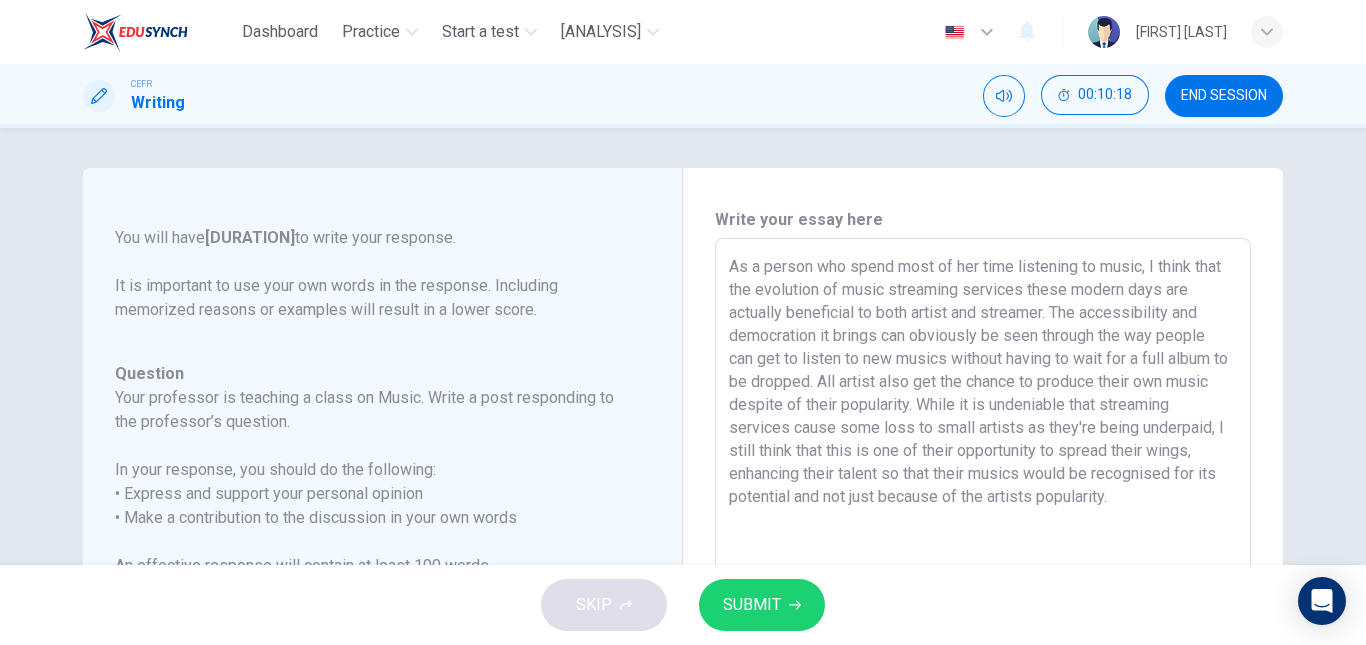 click on "As a person who spend most of her time listening to music, I think that the evolution of music streaming services these modern days are actually beneficial to both artist and streamer. The accessibility and democration it brings can obviously be seen through the way people can get to listen to new musics without having to wait for a full album to be dropped. All artist also get the chance to produce their own music despite of their popularity. While it is undeniable that streaming services cause some loss to small artists as they're being underpaid, I still think that this is one of their opportunity to spread their wings, enhancing their talent so that their musics would be recognised for its potential and not just because of the artists popularity." at bounding box center [983, 572] 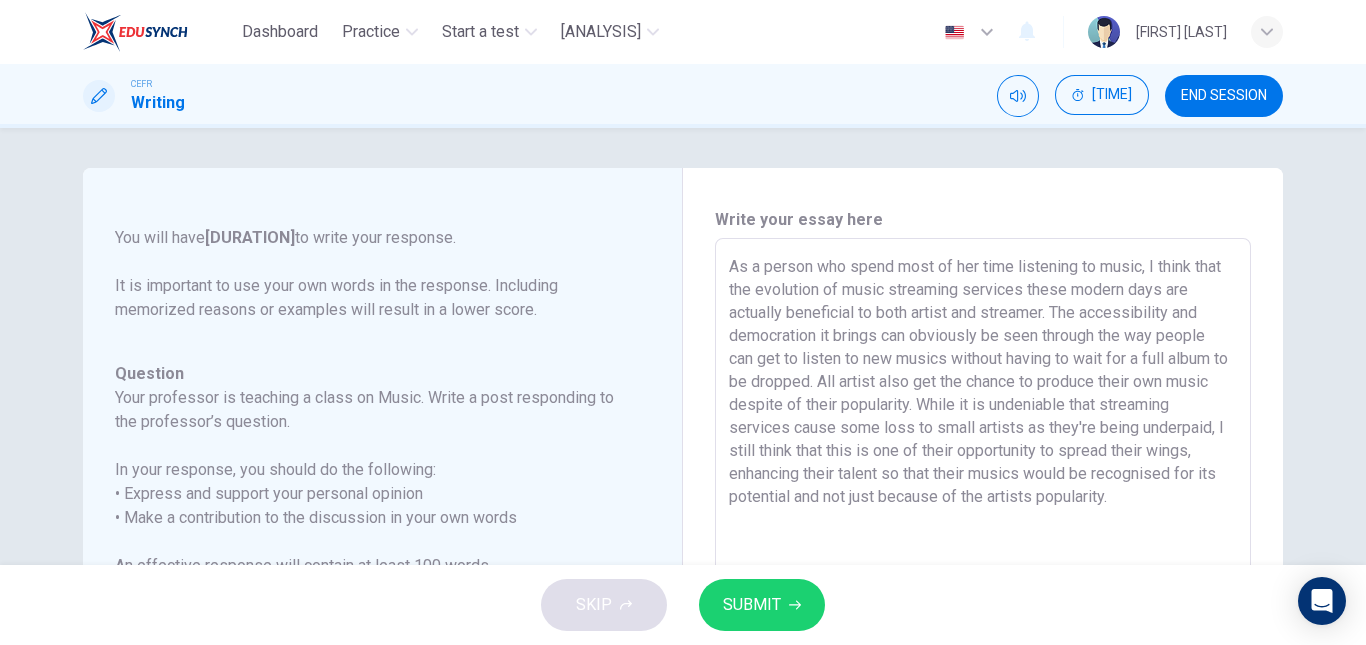 drag, startPoint x: 723, startPoint y: 269, endPoint x: 1122, endPoint y: 492, distance: 457.08862 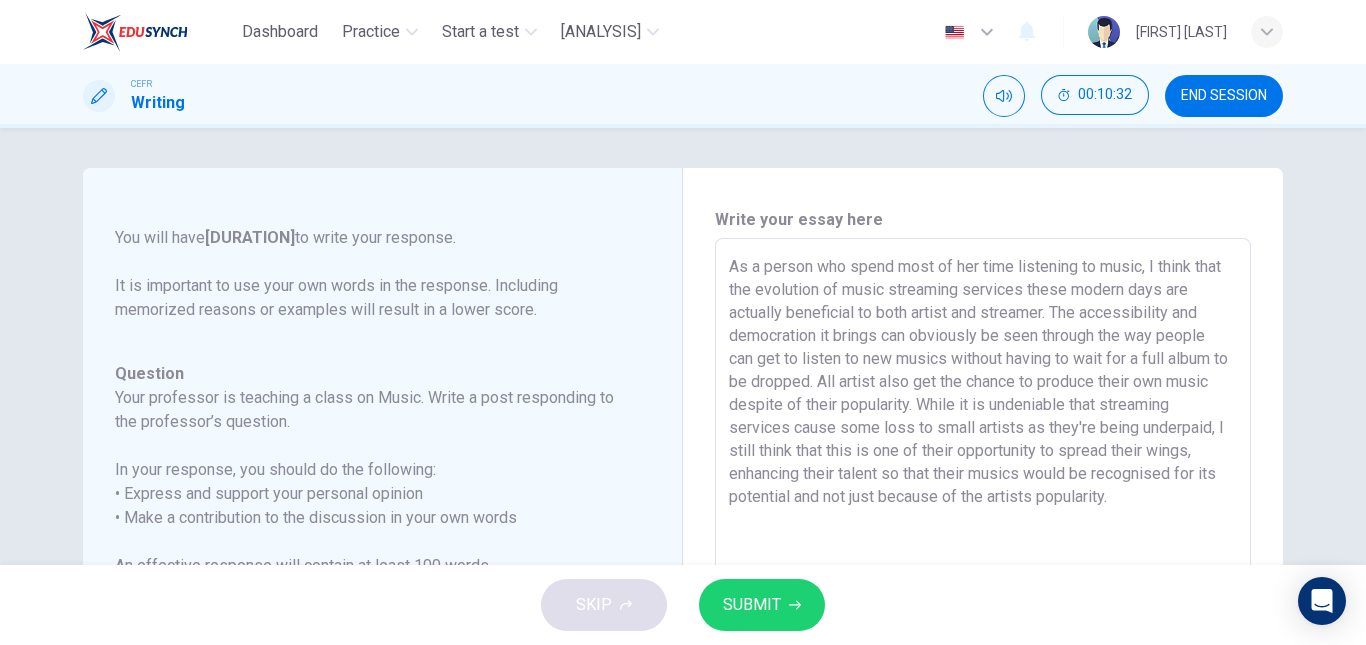 click on "As a person who spend most of her time listening to music, I think that the evolution of music streaming services these modern days are actually beneficial to both artist and streamer. The accessibility and democration it brings can obviously be seen through the way people can get to listen to new musics without having to wait for a full album to be dropped. All artist also get the chance to produce their own music despite of their popularity. While it is undeniable that streaming services cause some loss to small artists as they're being underpaid, I still think that this is one of their opportunity to spread their wings, enhancing their talent so that their musics would be recognised for its potential and not just because of the artists popularity." at bounding box center [983, 572] 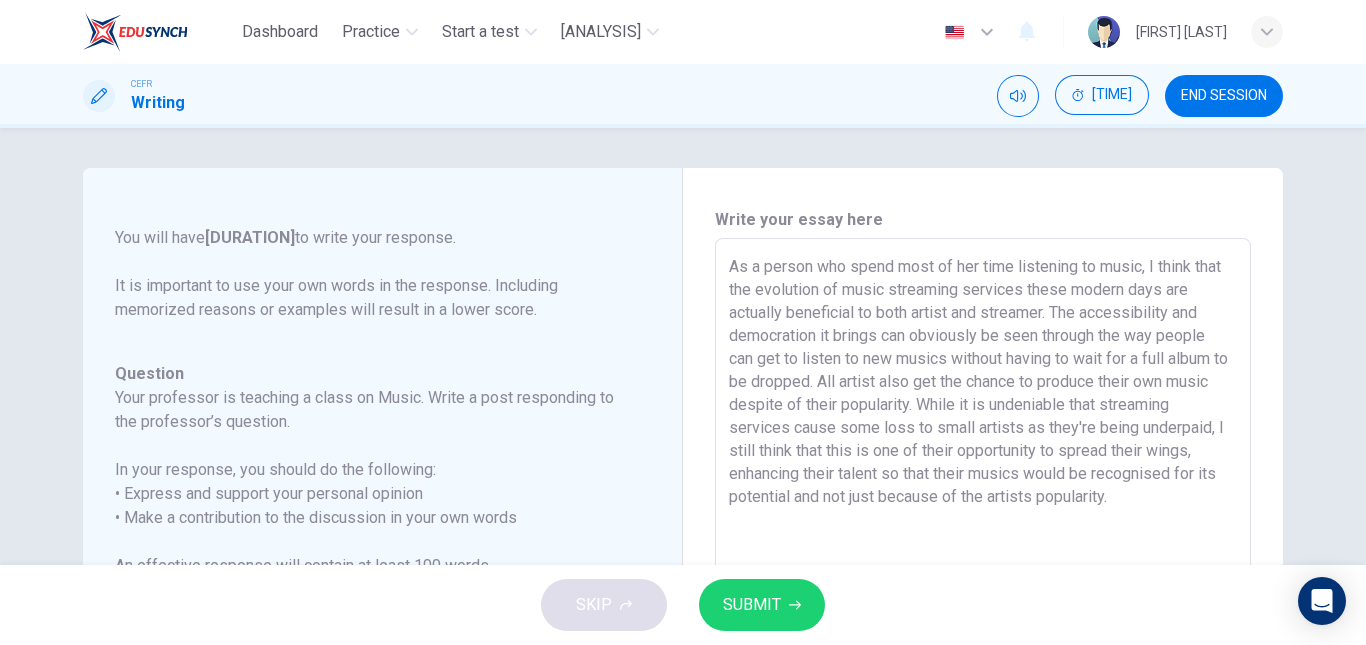 click on "SUBMIT" at bounding box center [762, 605] 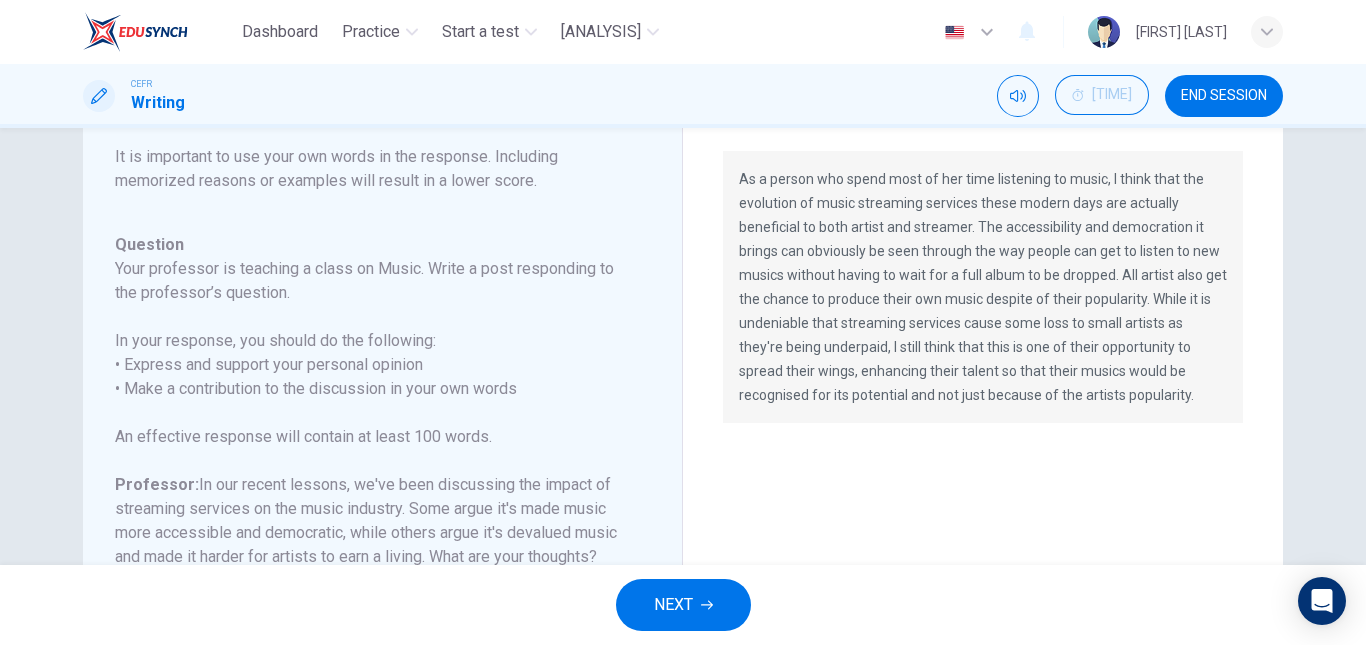 scroll, scrollTop: 128, scrollLeft: 0, axis: vertical 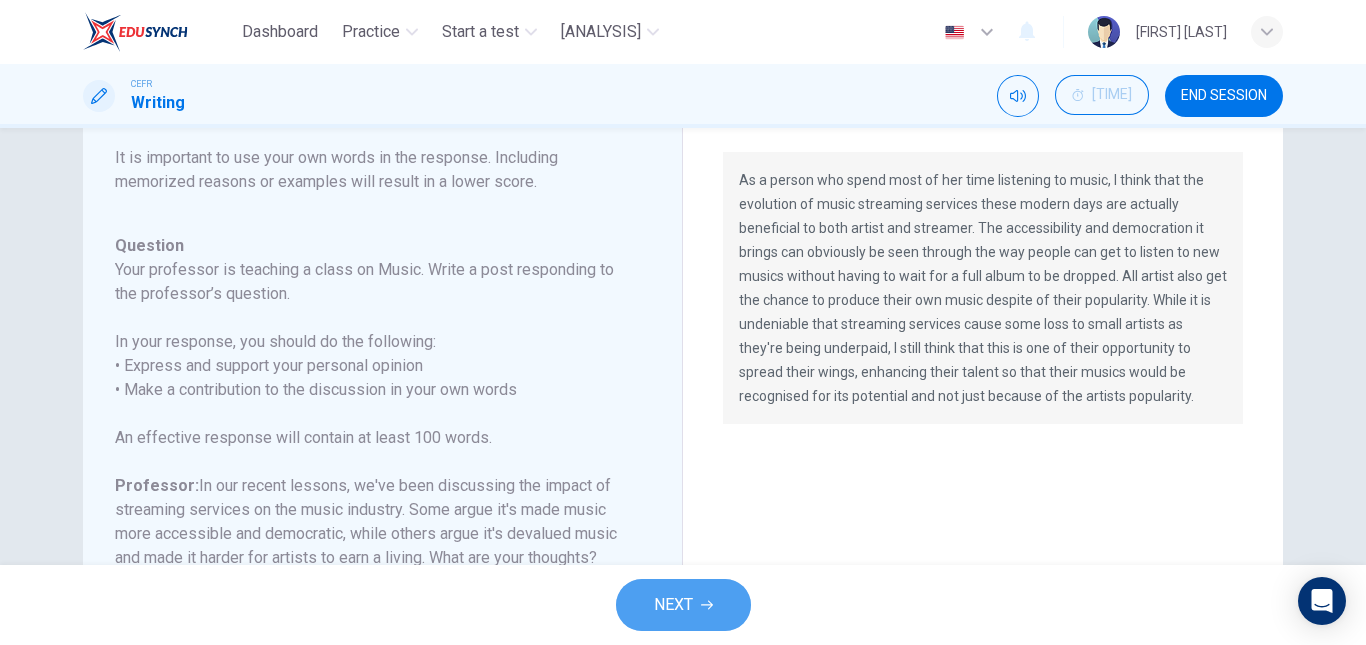 click on "NEXT" at bounding box center (673, 605) 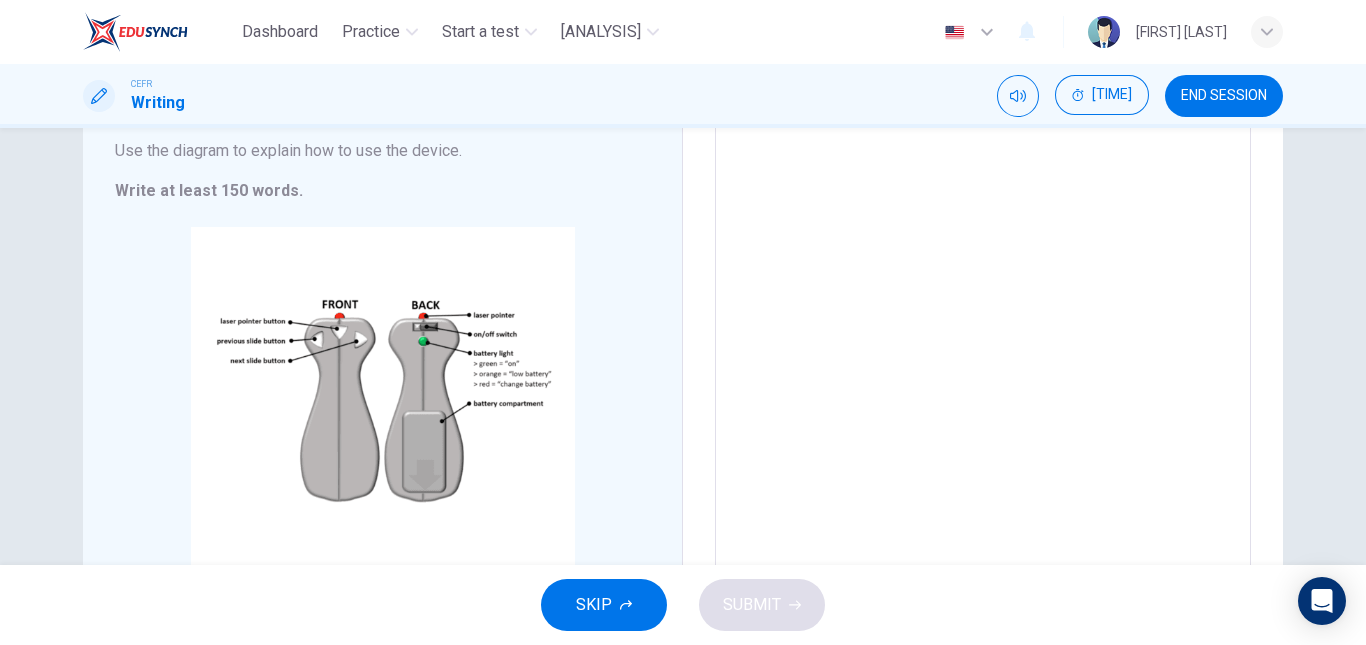 scroll, scrollTop: 352, scrollLeft: 0, axis: vertical 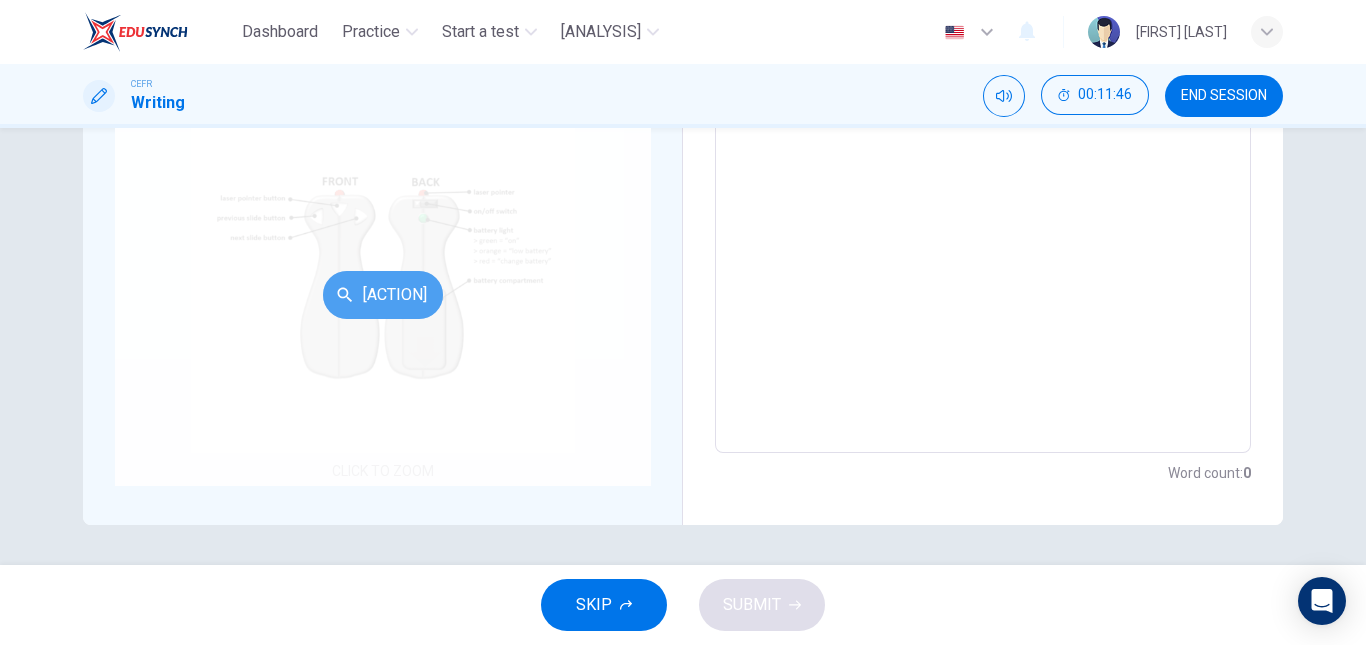 click on "[ACTION]" at bounding box center (383, 295) 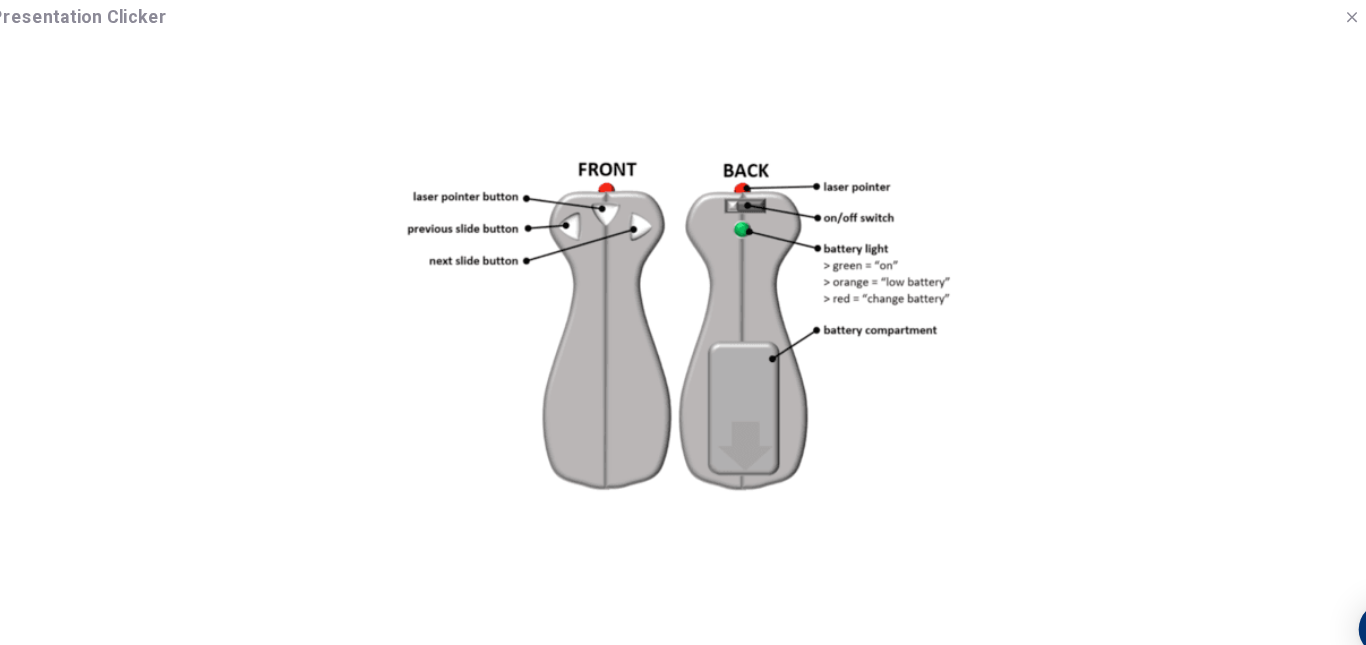 click at bounding box center (683, 328) 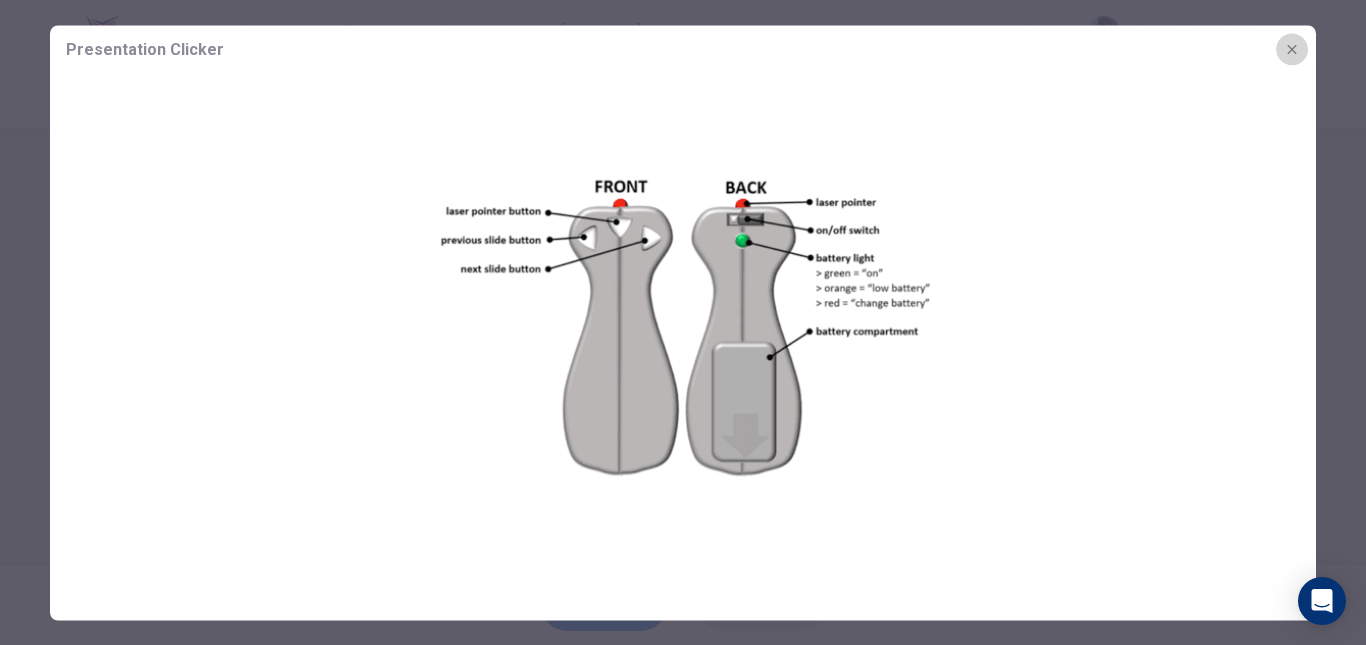 click at bounding box center [1292, 49] 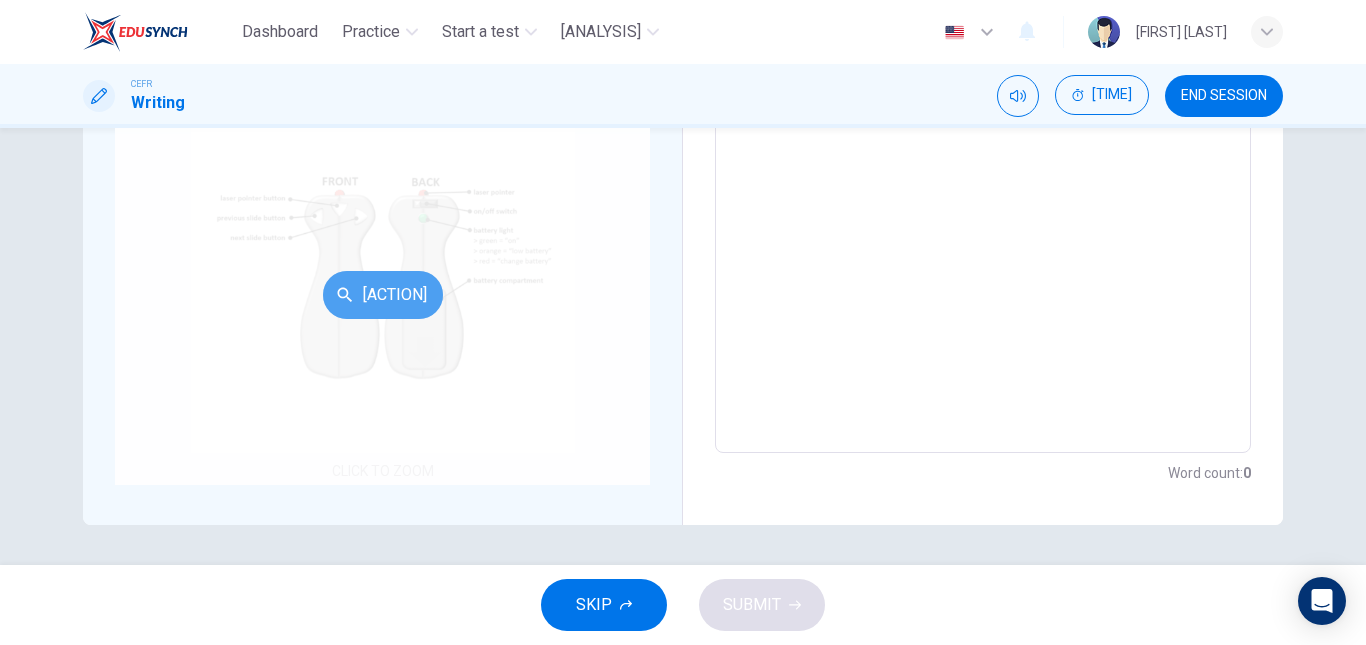 click on "[ACTION]" at bounding box center (383, 295) 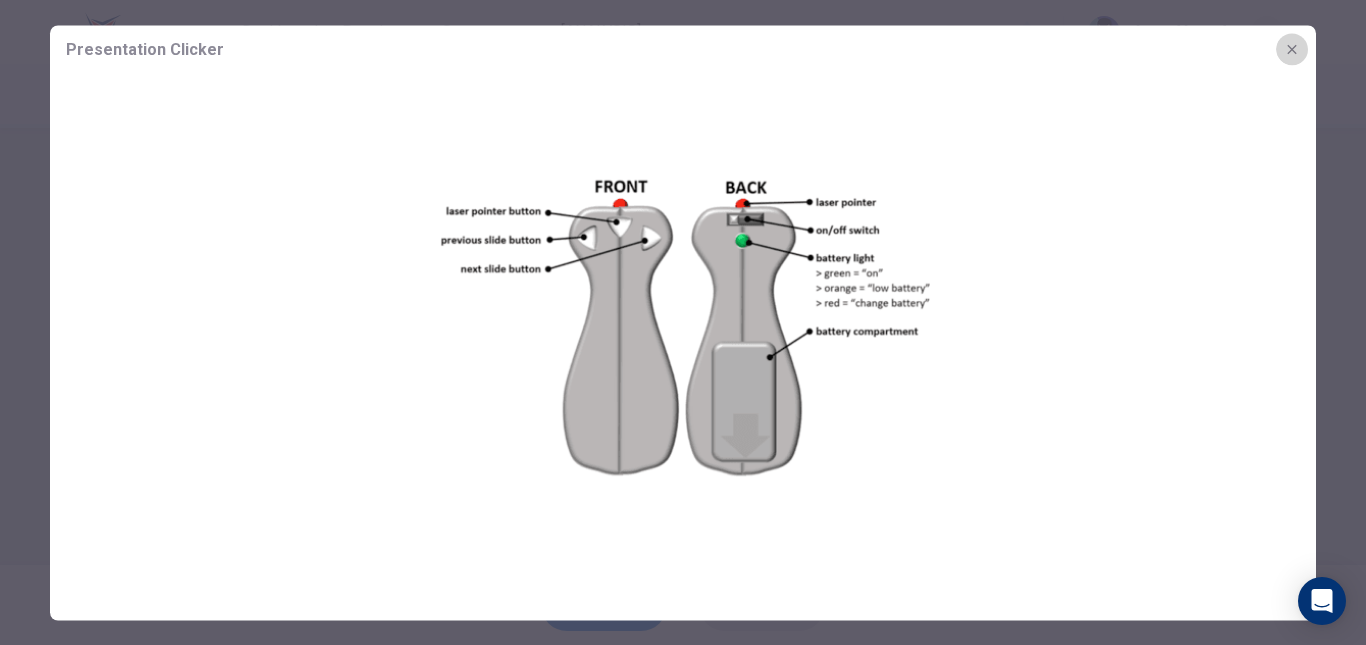 click at bounding box center (1292, 49) 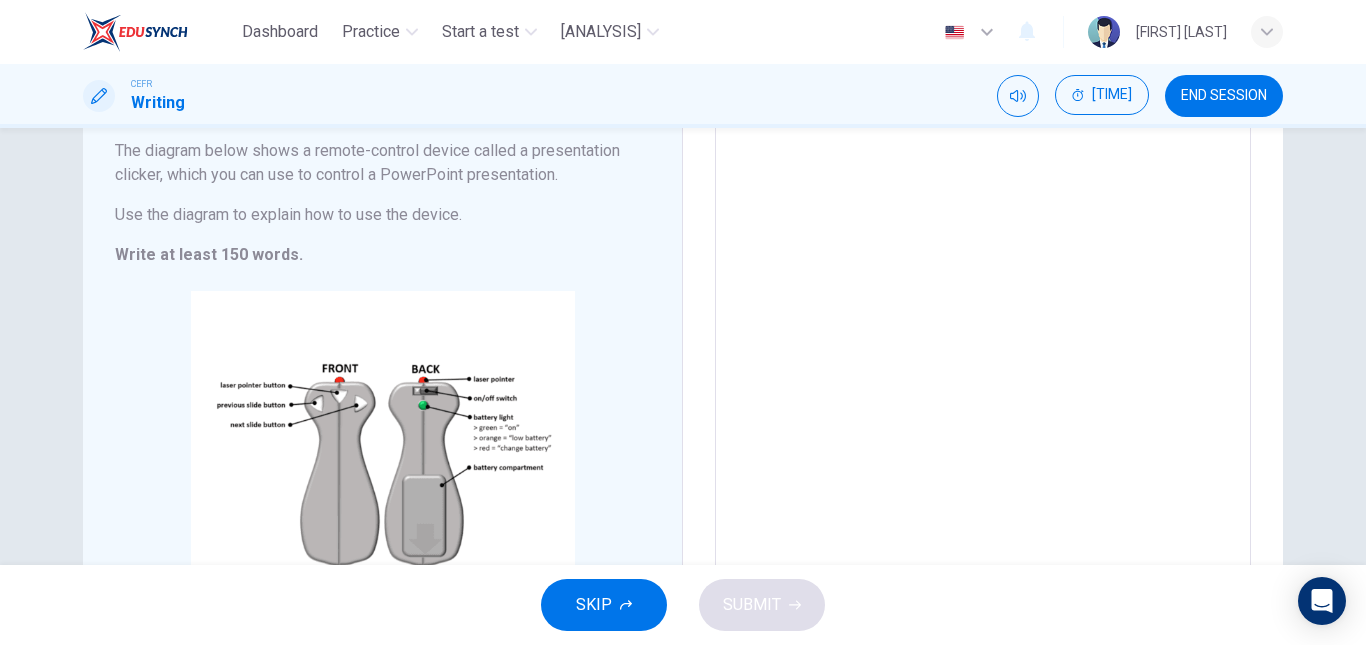 scroll, scrollTop: 164, scrollLeft: 0, axis: vertical 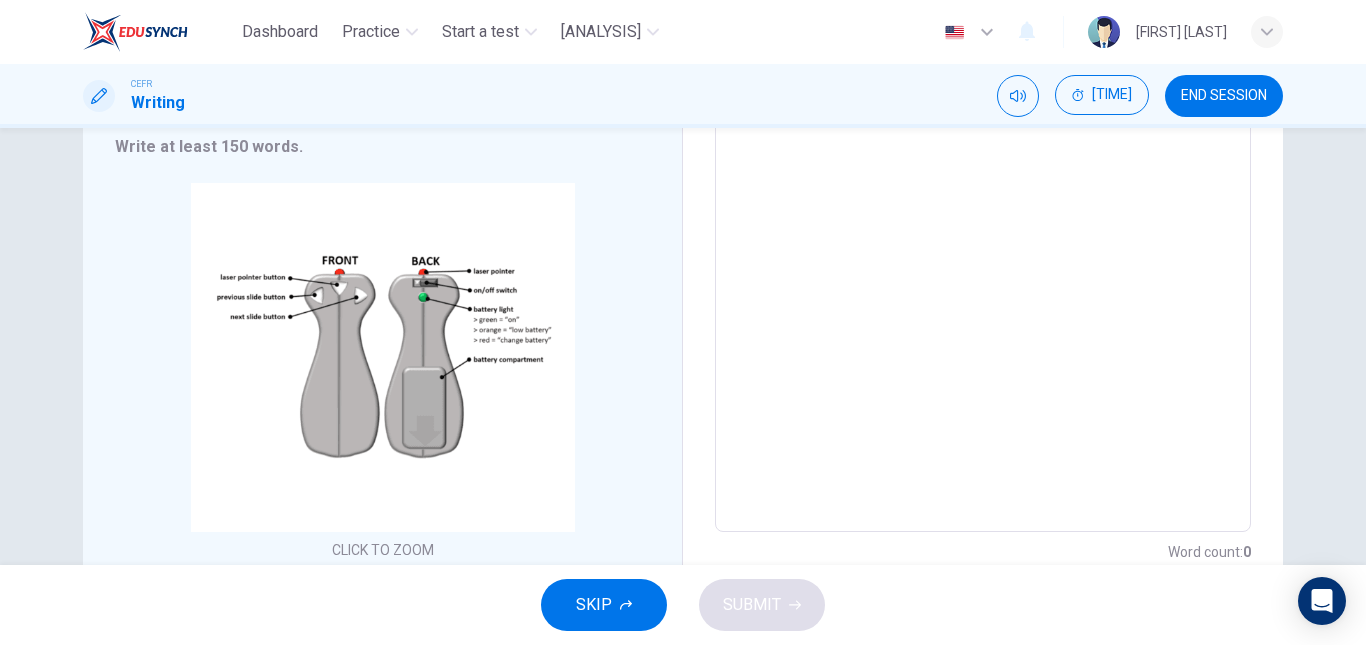 click at bounding box center [983, 249] 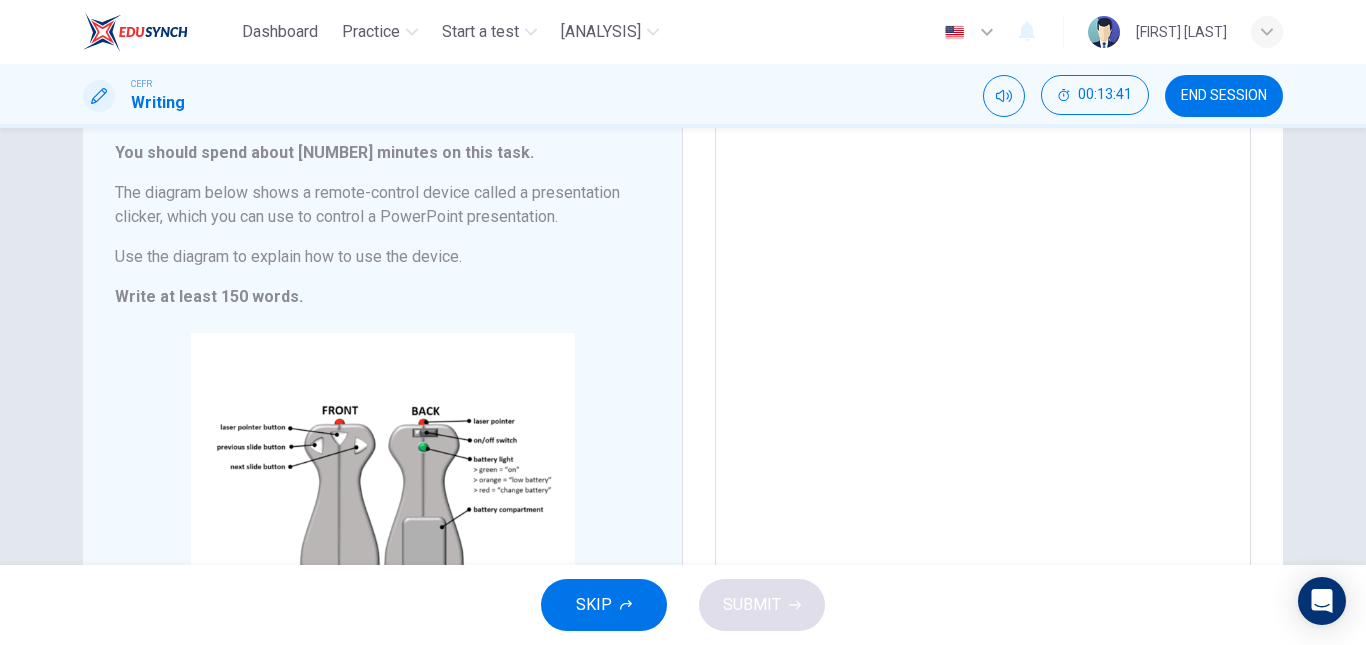 scroll, scrollTop: 124, scrollLeft: 0, axis: vertical 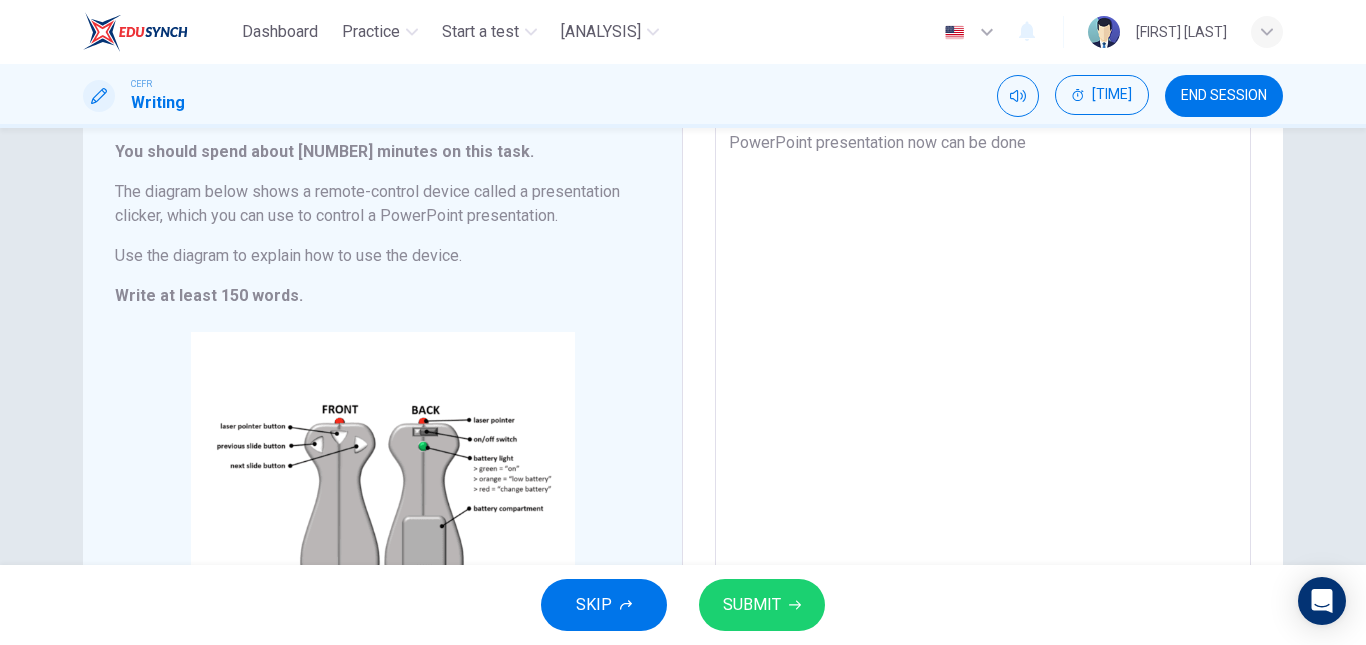 type on "PowerPoint presentation now can be done" 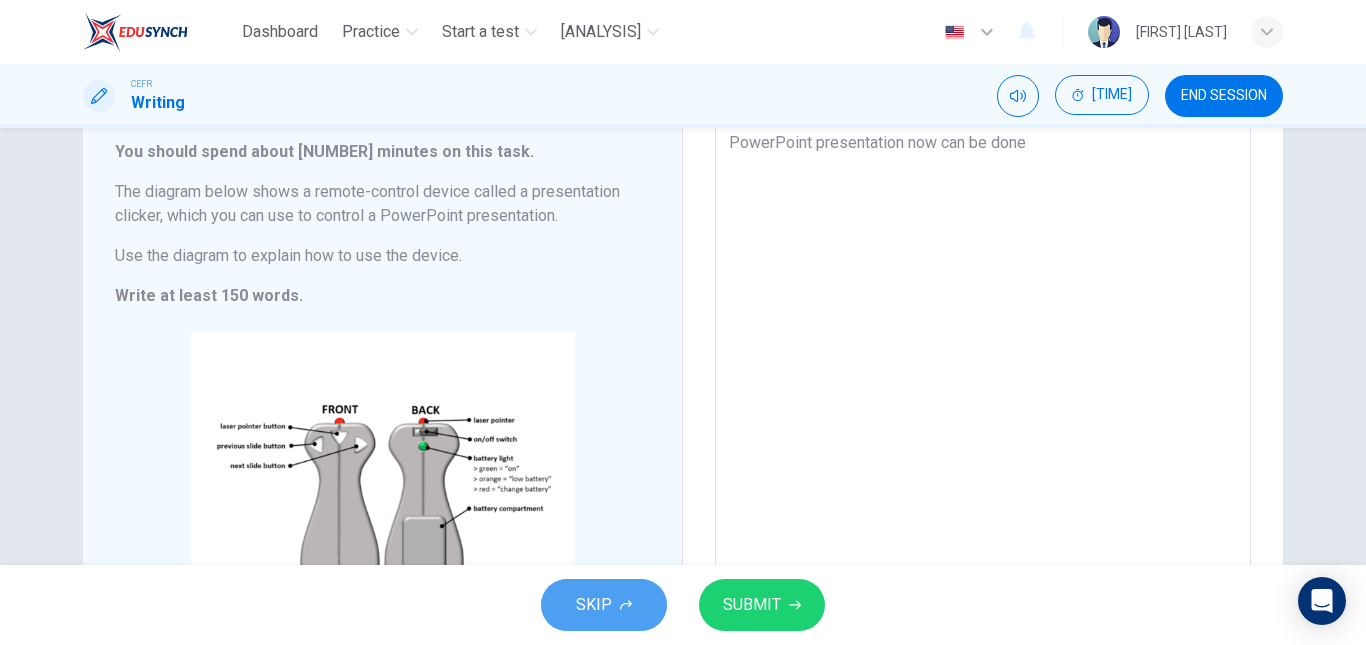 click on "SKIP" at bounding box center (604, 605) 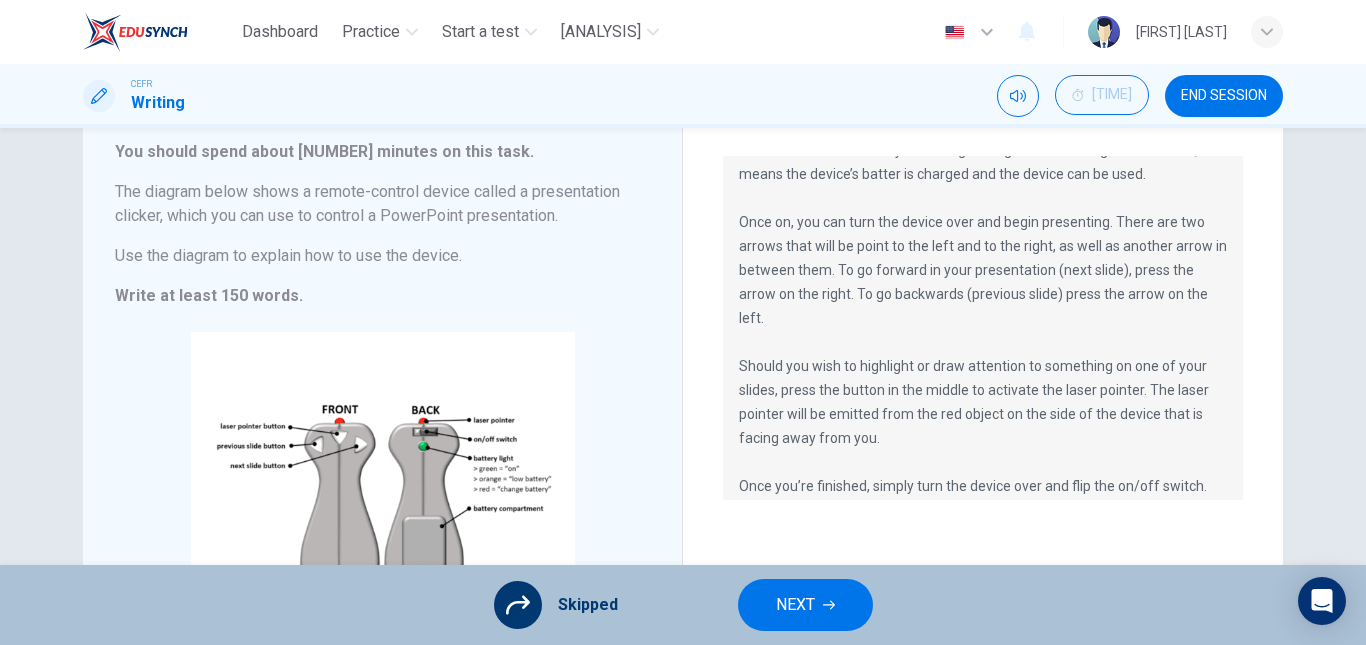 scroll, scrollTop: 312, scrollLeft: 0, axis: vertical 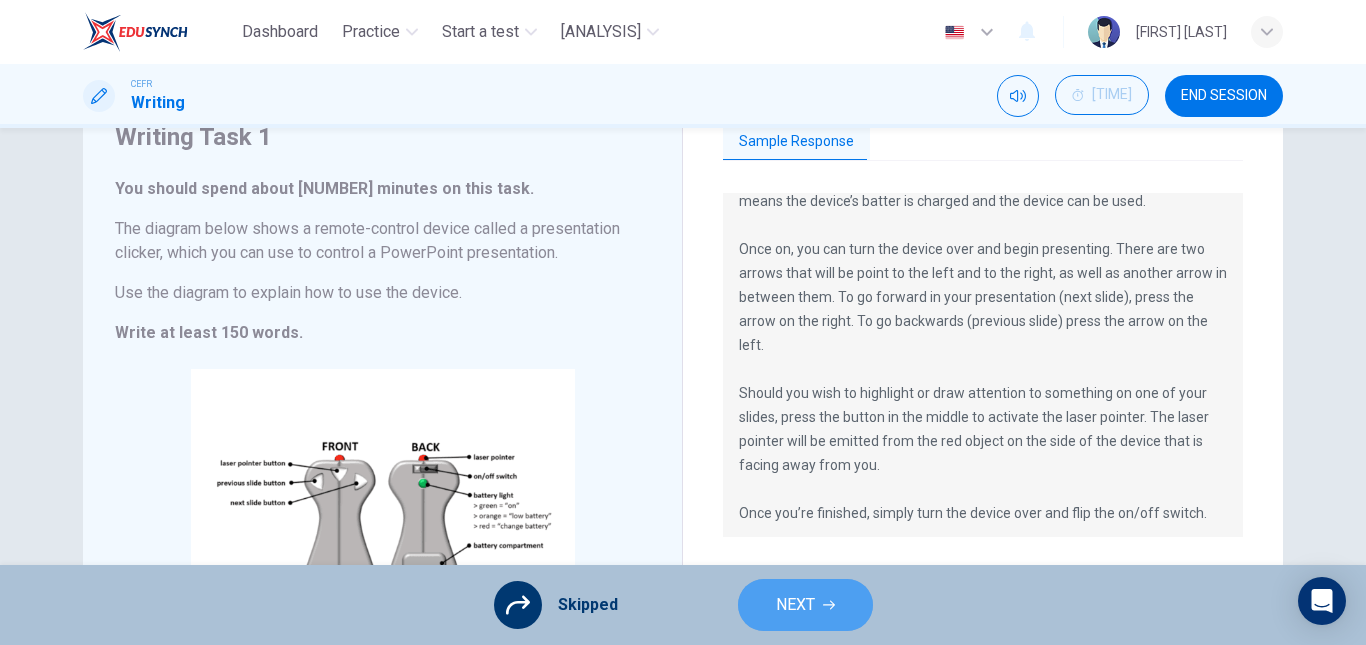 click on "NEXT" at bounding box center [795, 605] 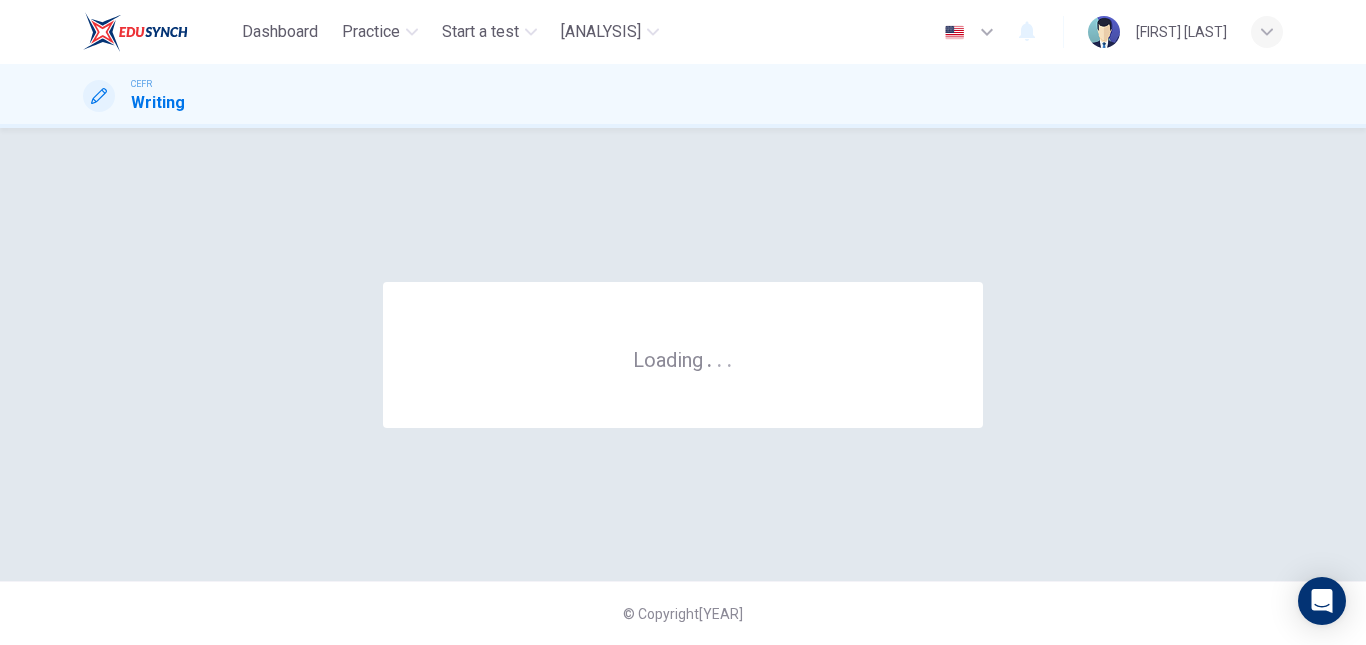 scroll, scrollTop: 0, scrollLeft: 0, axis: both 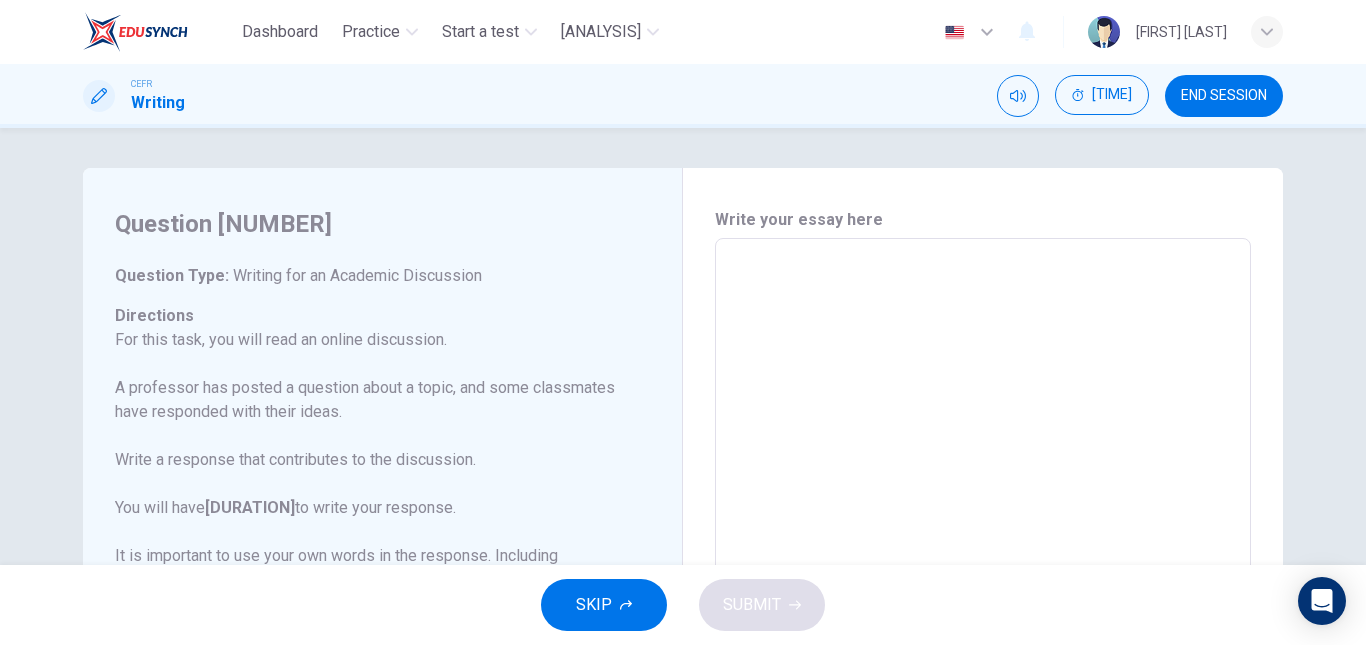 click on "END SESSION" at bounding box center (1224, 96) 